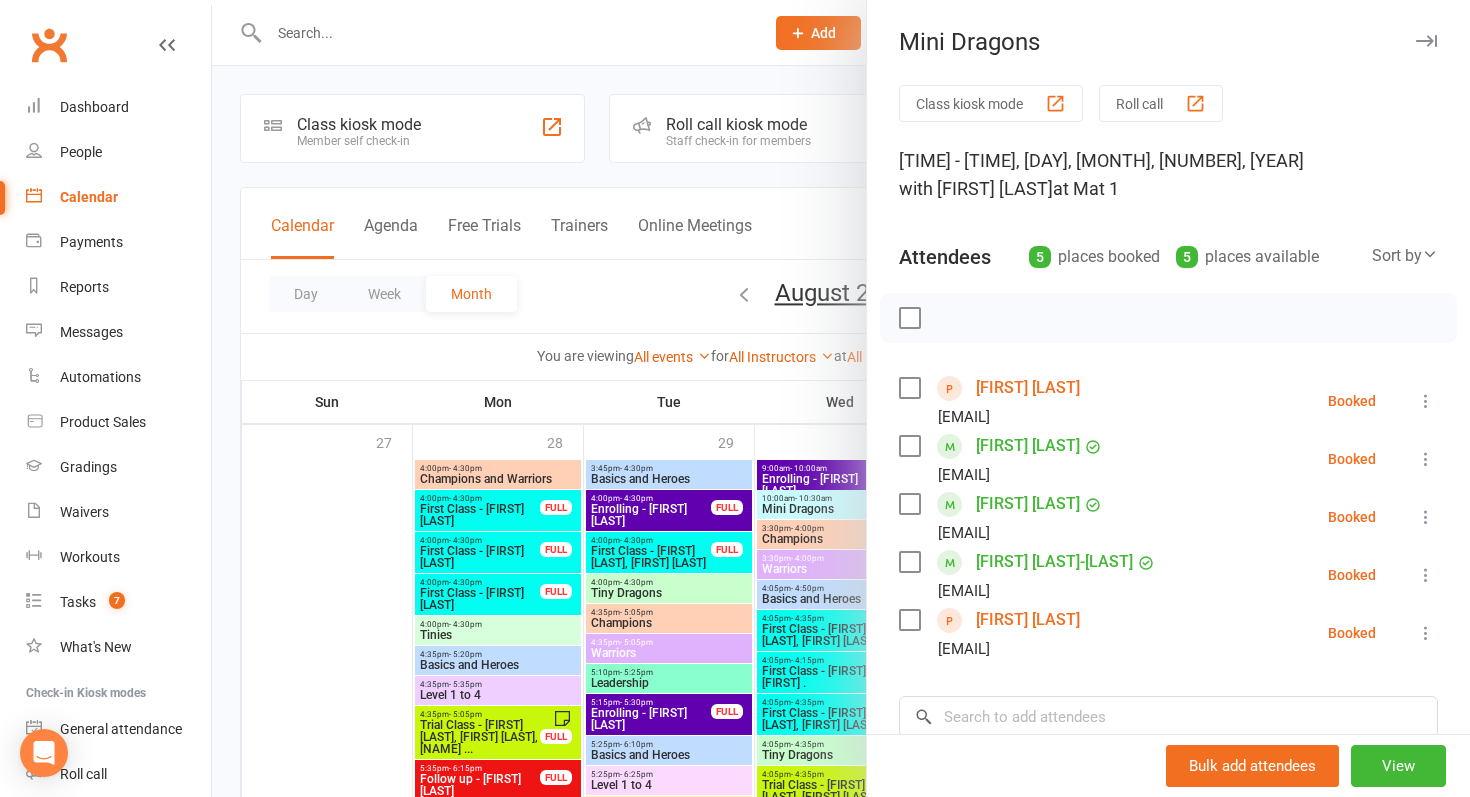 scroll, scrollTop: 533, scrollLeft: 0, axis: vertical 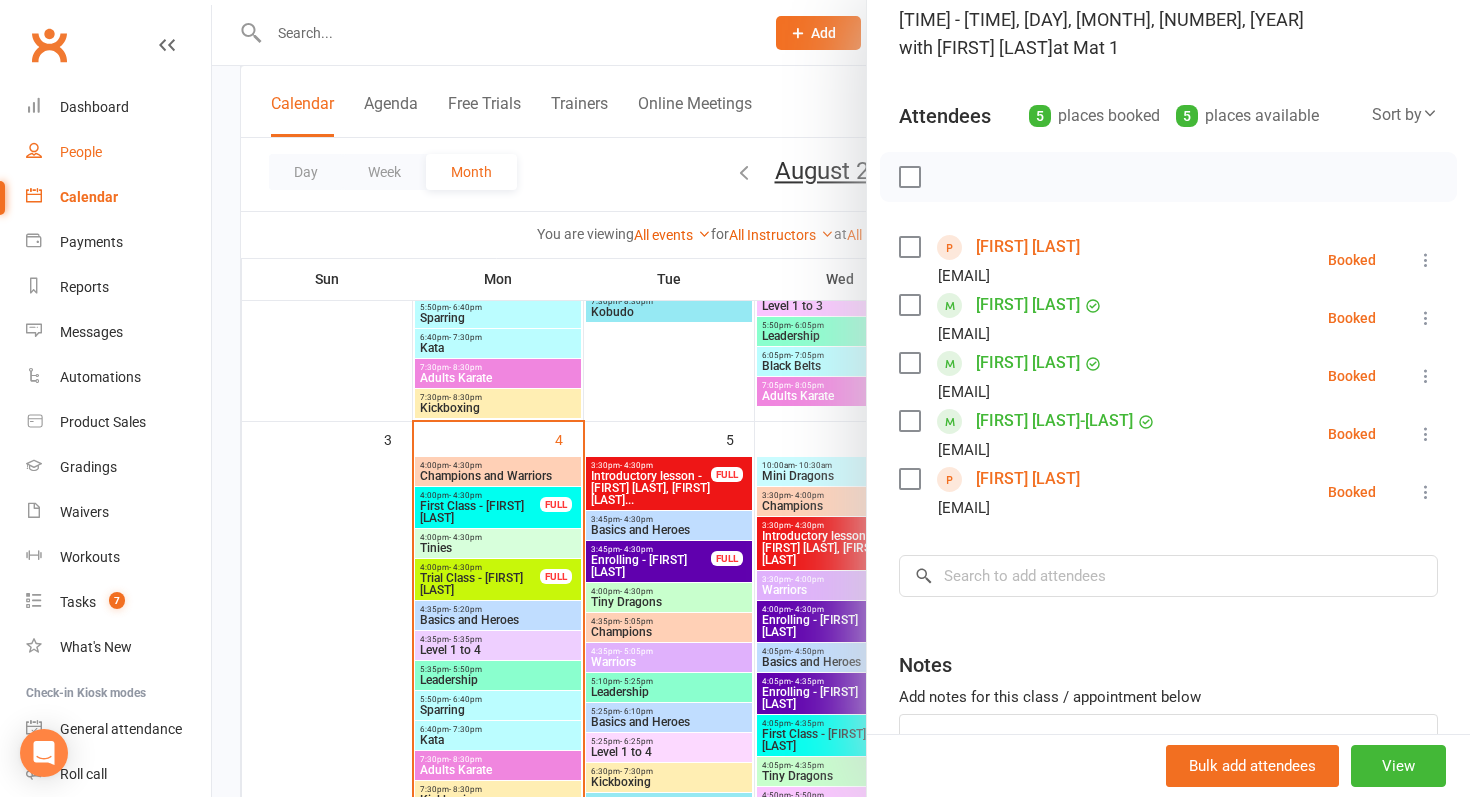 click on "People" at bounding box center (118, 152) 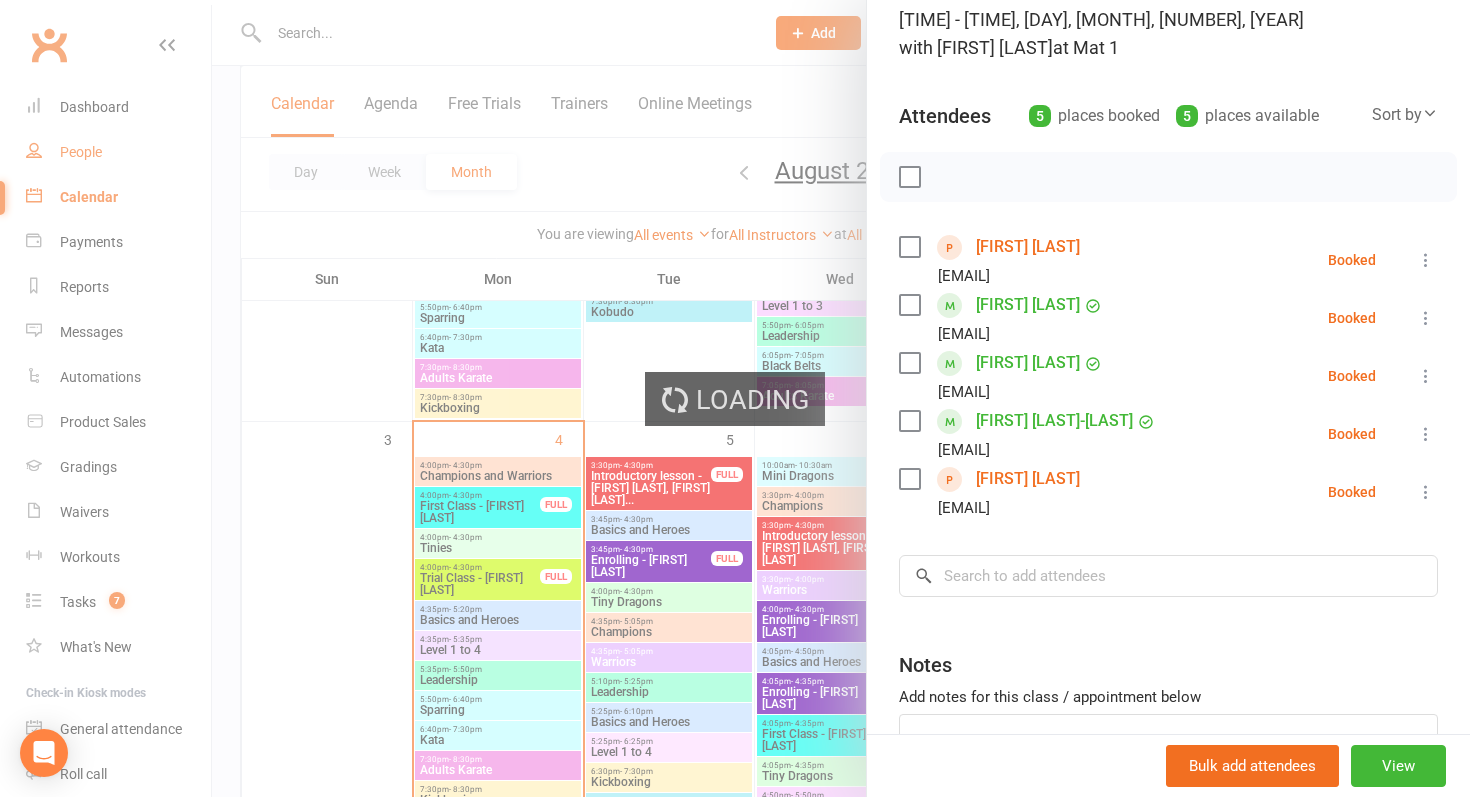 scroll, scrollTop: 0, scrollLeft: 0, axis: both 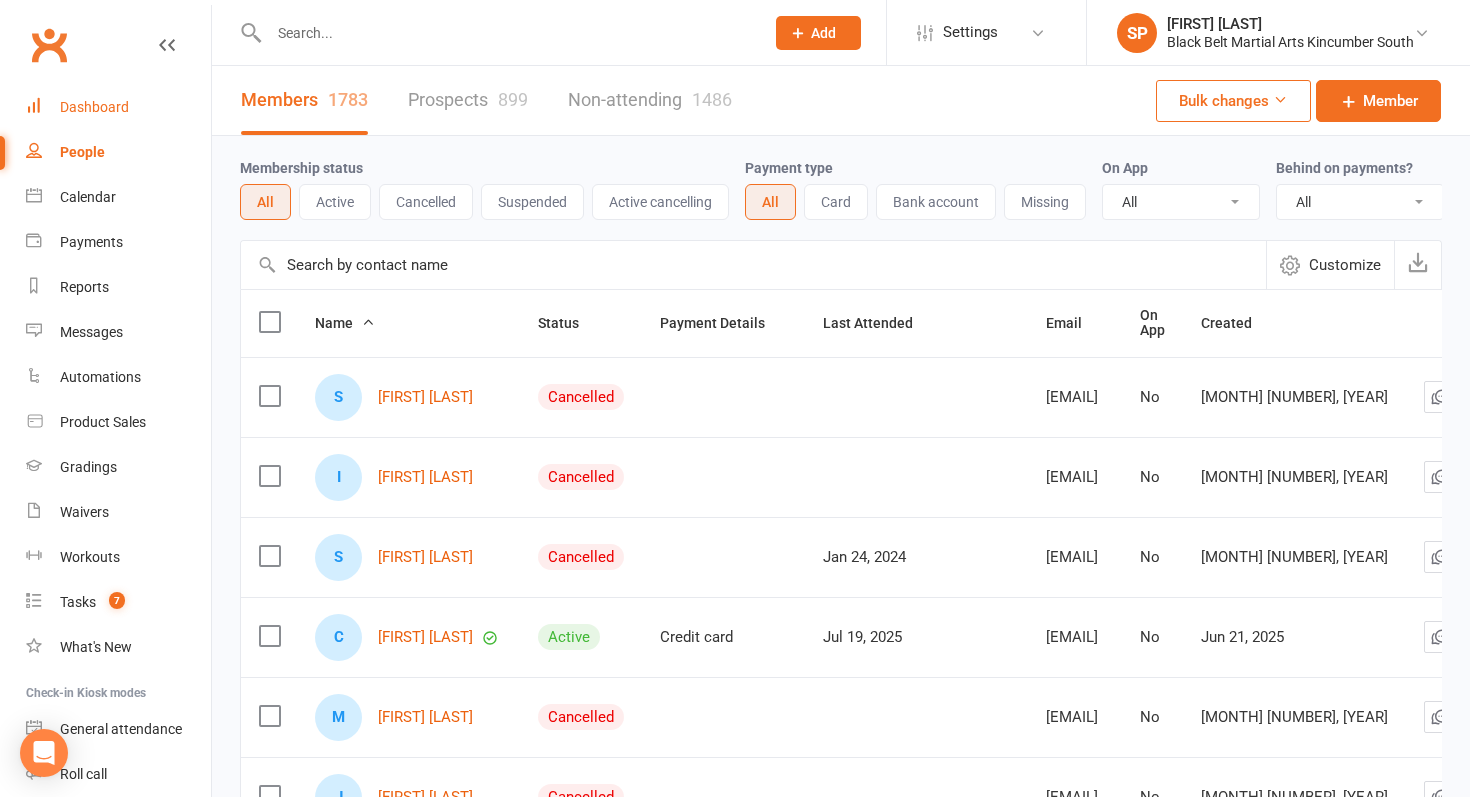 click on "Dashboard" at bounding box center [94, 107] 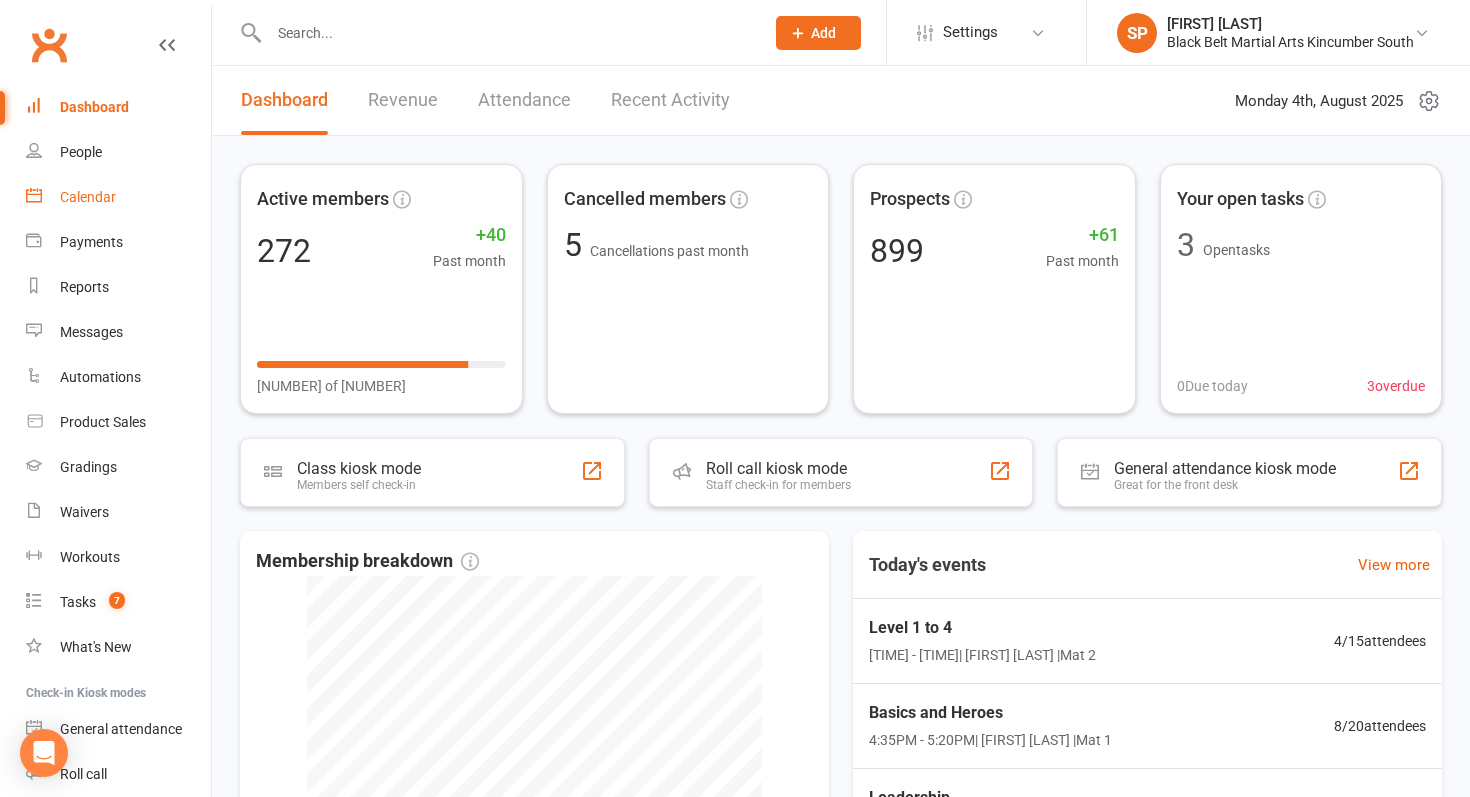 click on "Calendar" at bounding box center (118, 197) 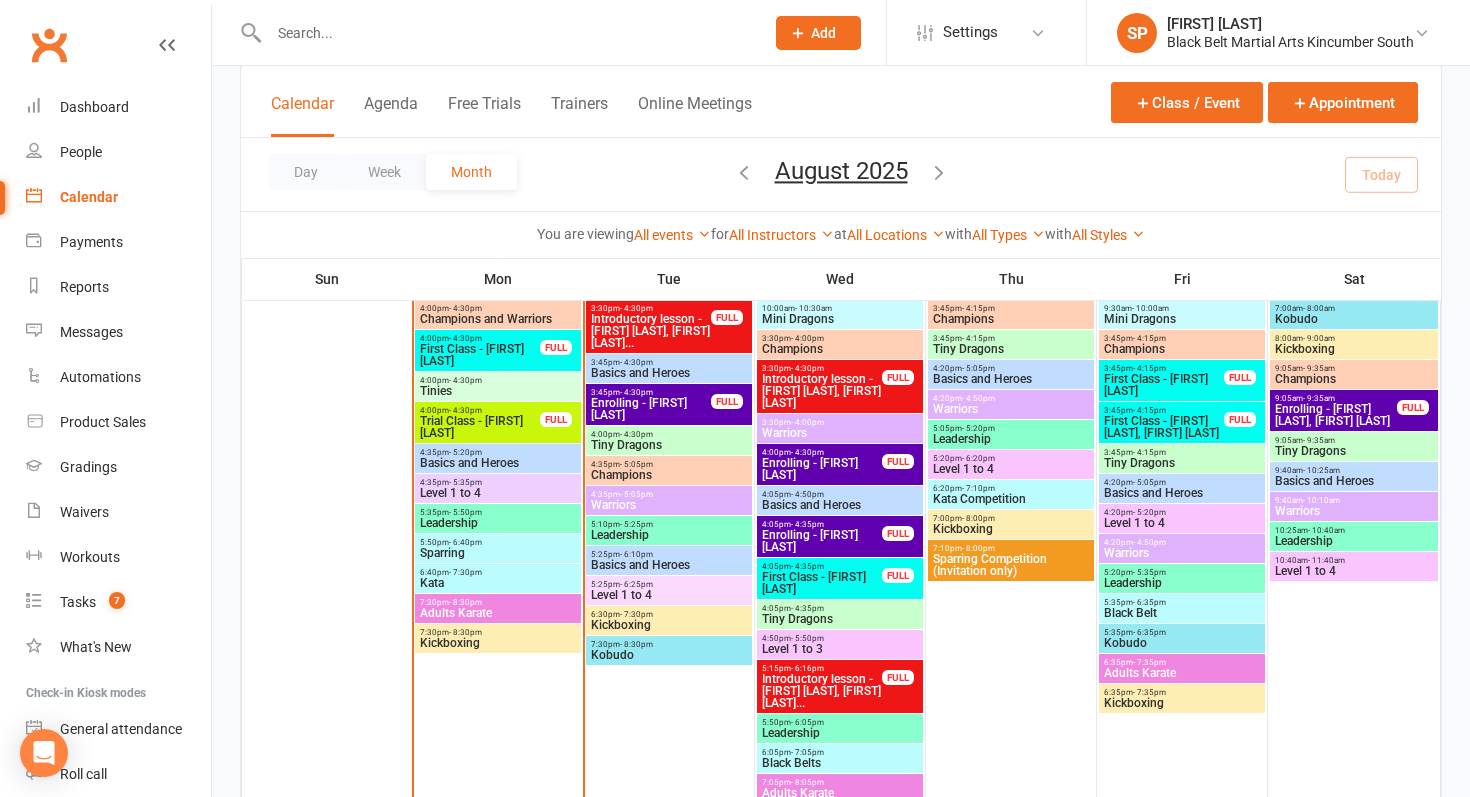 scroll, scrollTop: 634, scrollLeft: 0, axis: vertical 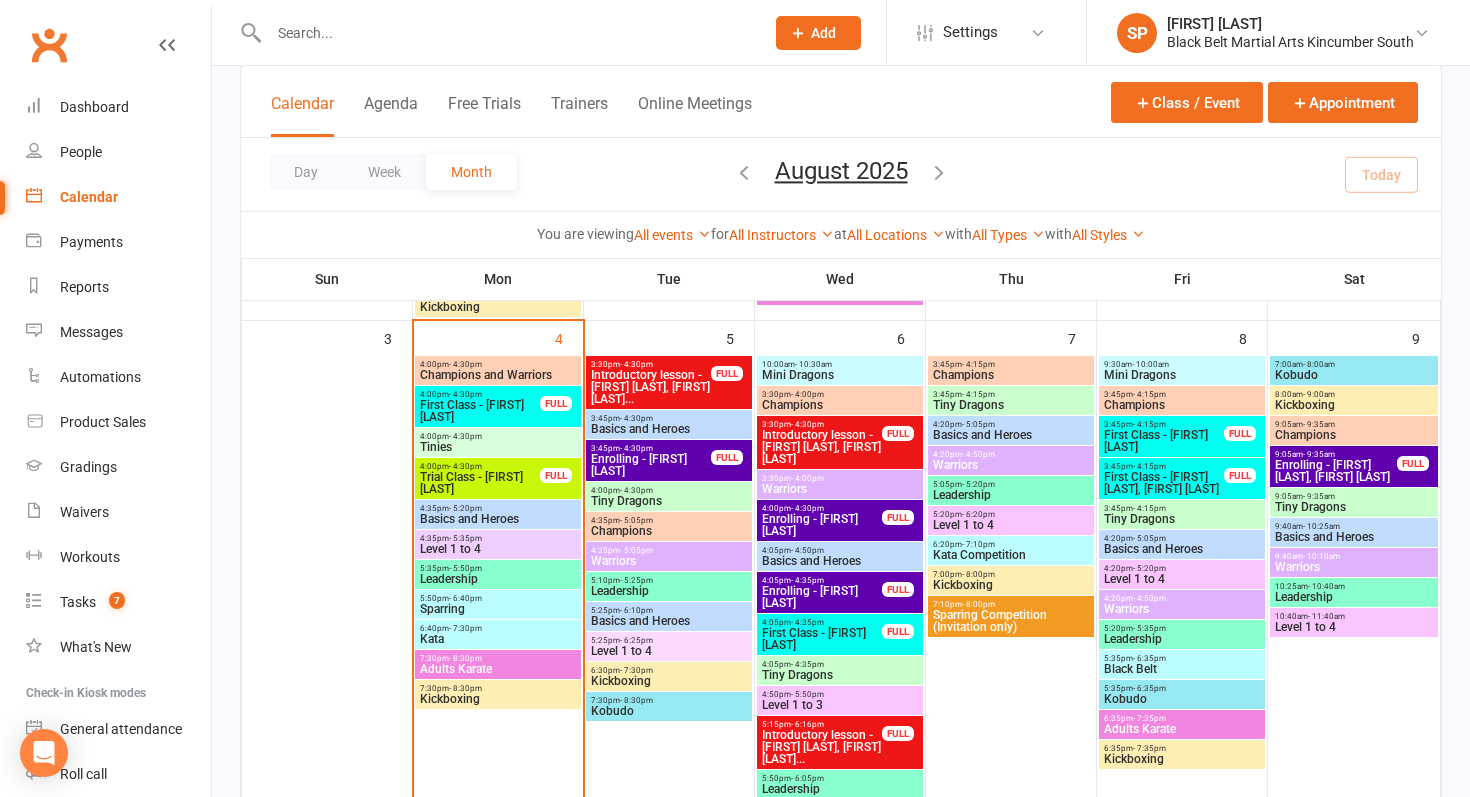 click on "Mini Dragons" at bounding box center [1182, 375] 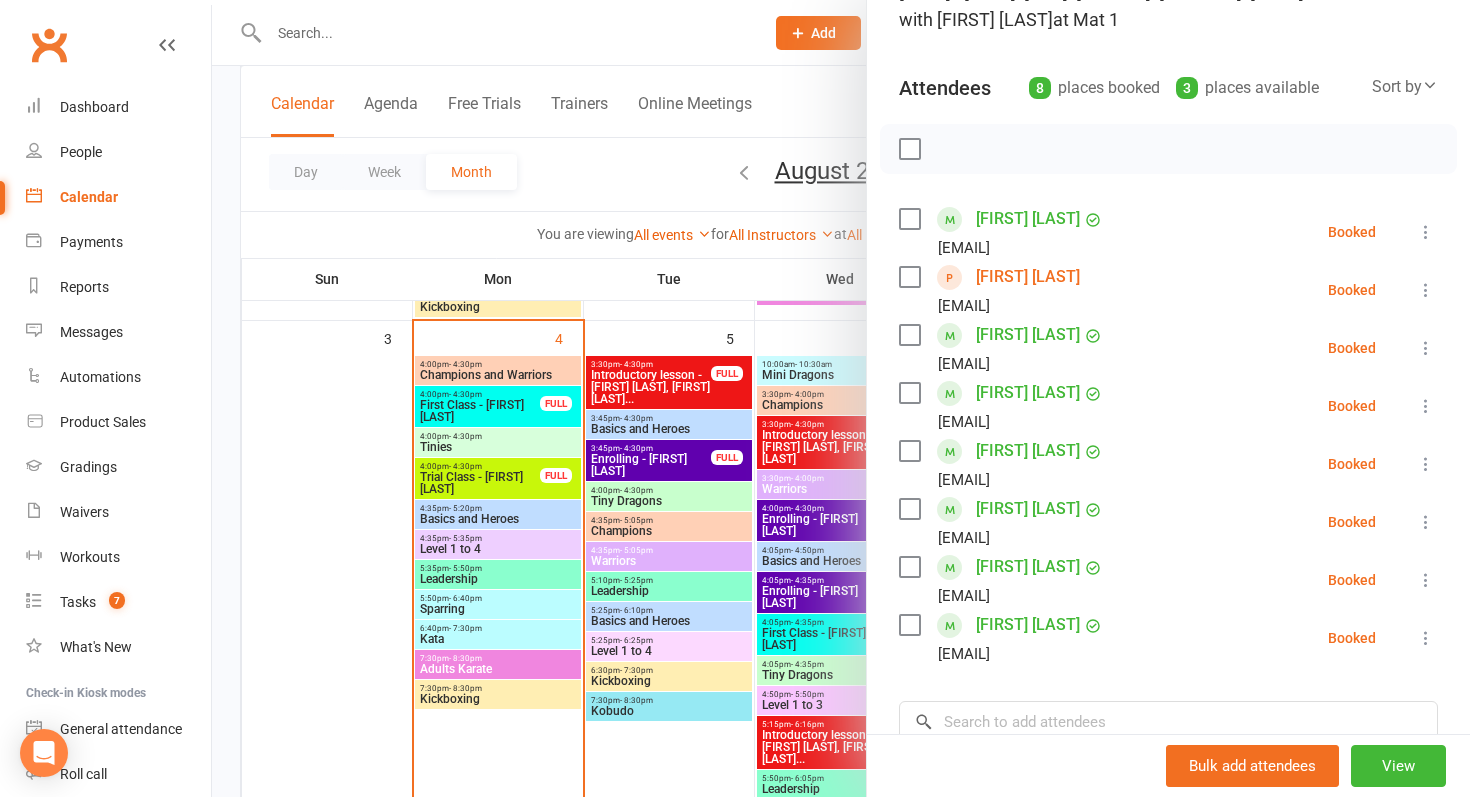 scroll, scrollTop: 184, scrollLeft: 0, axis: vertical 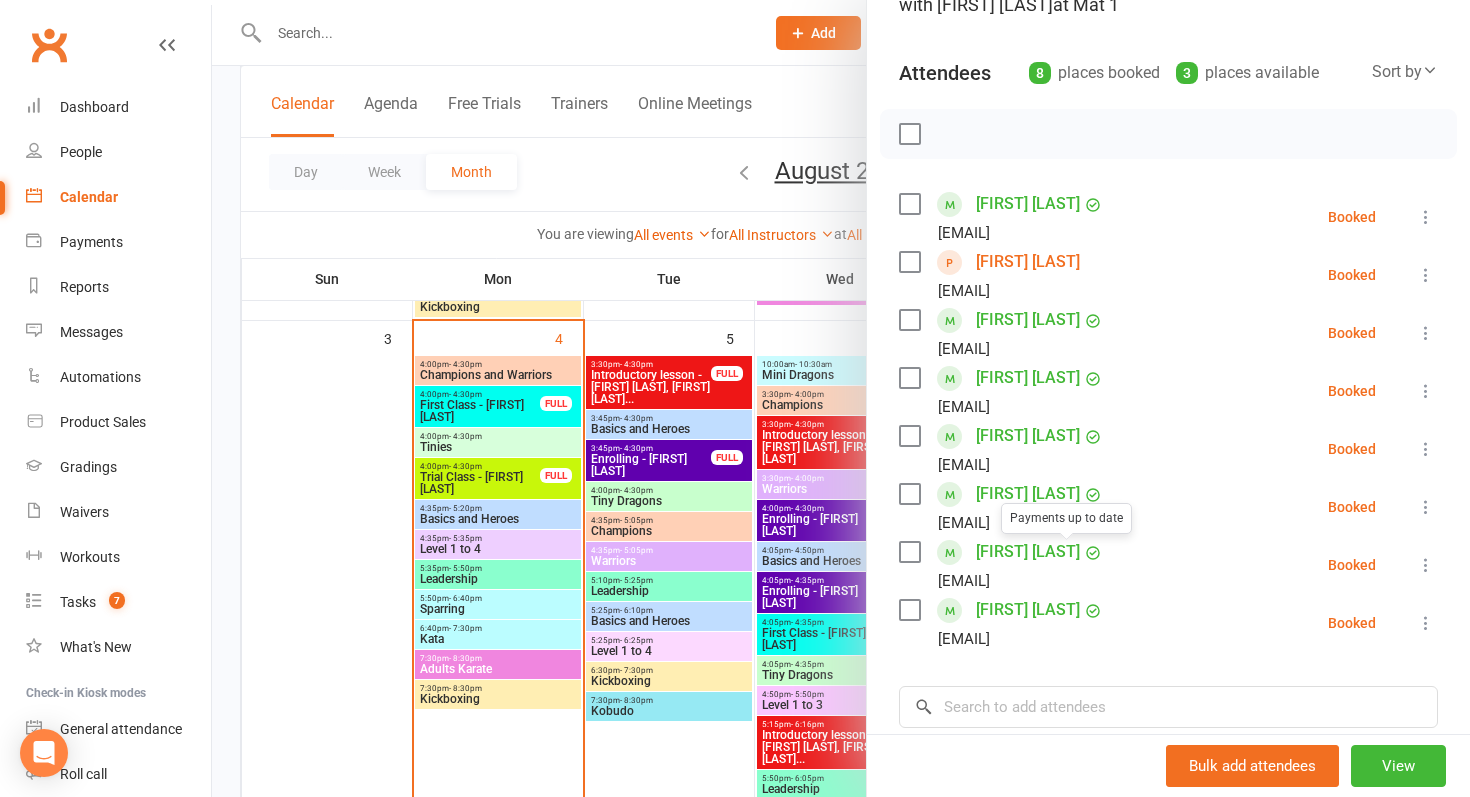click at bounding box center (841, 398) 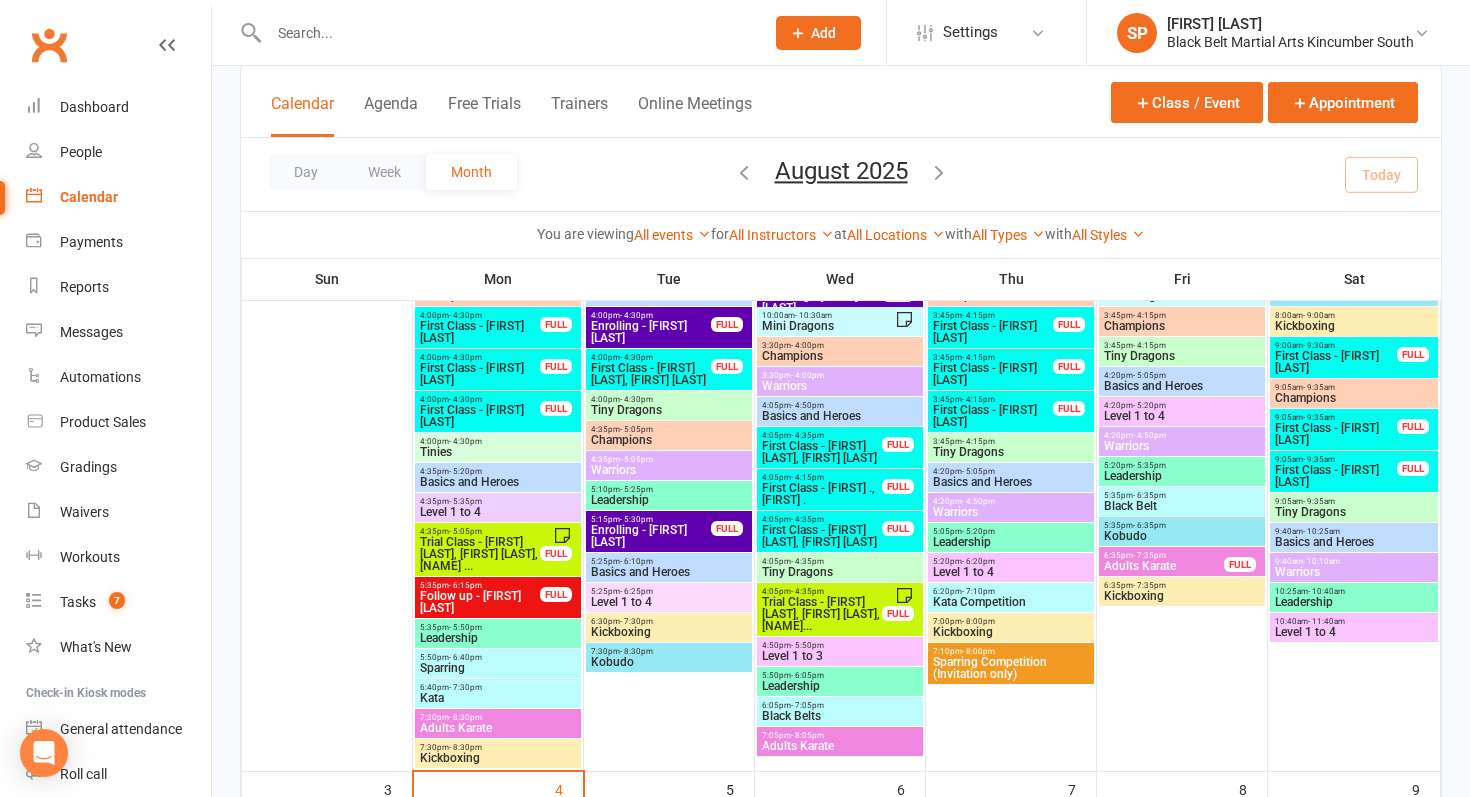 scroll, scrollTop: 68, scrollLeft: 0, axis: vertical 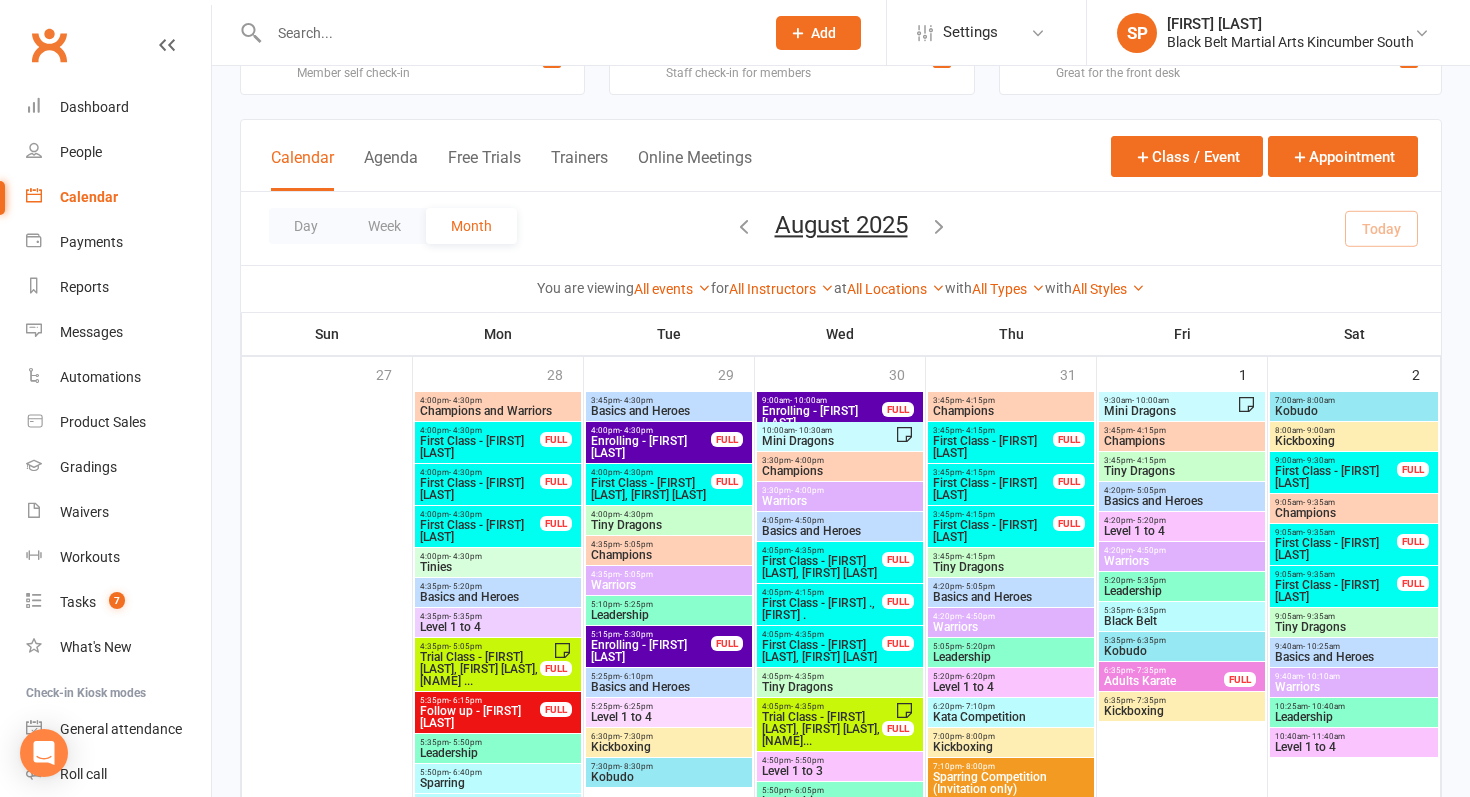 click on "Mini Dragons" at bounding box center [1170, 411] 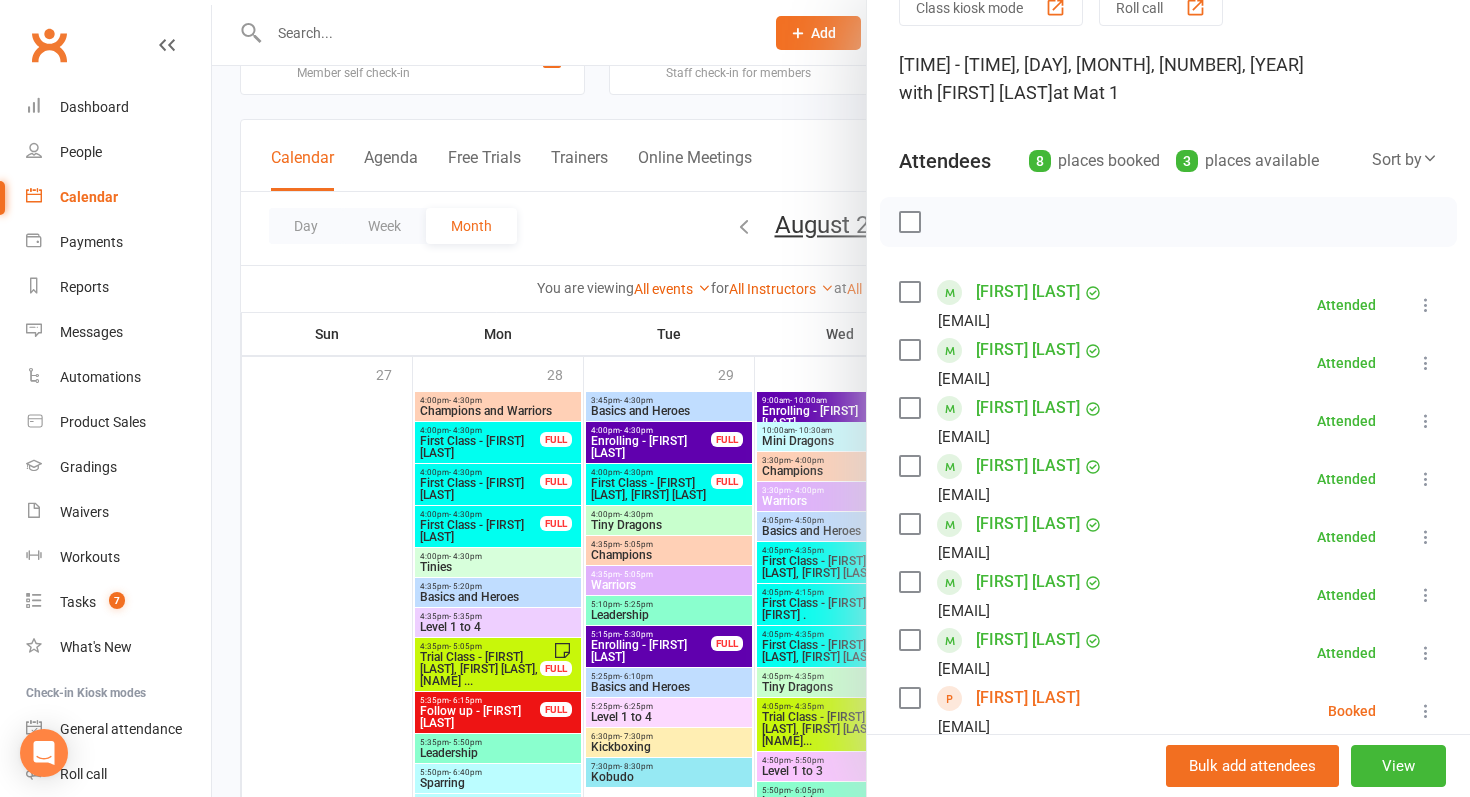 scroll, scrollTop: 98, scrollLeft: 0, axis: vertical 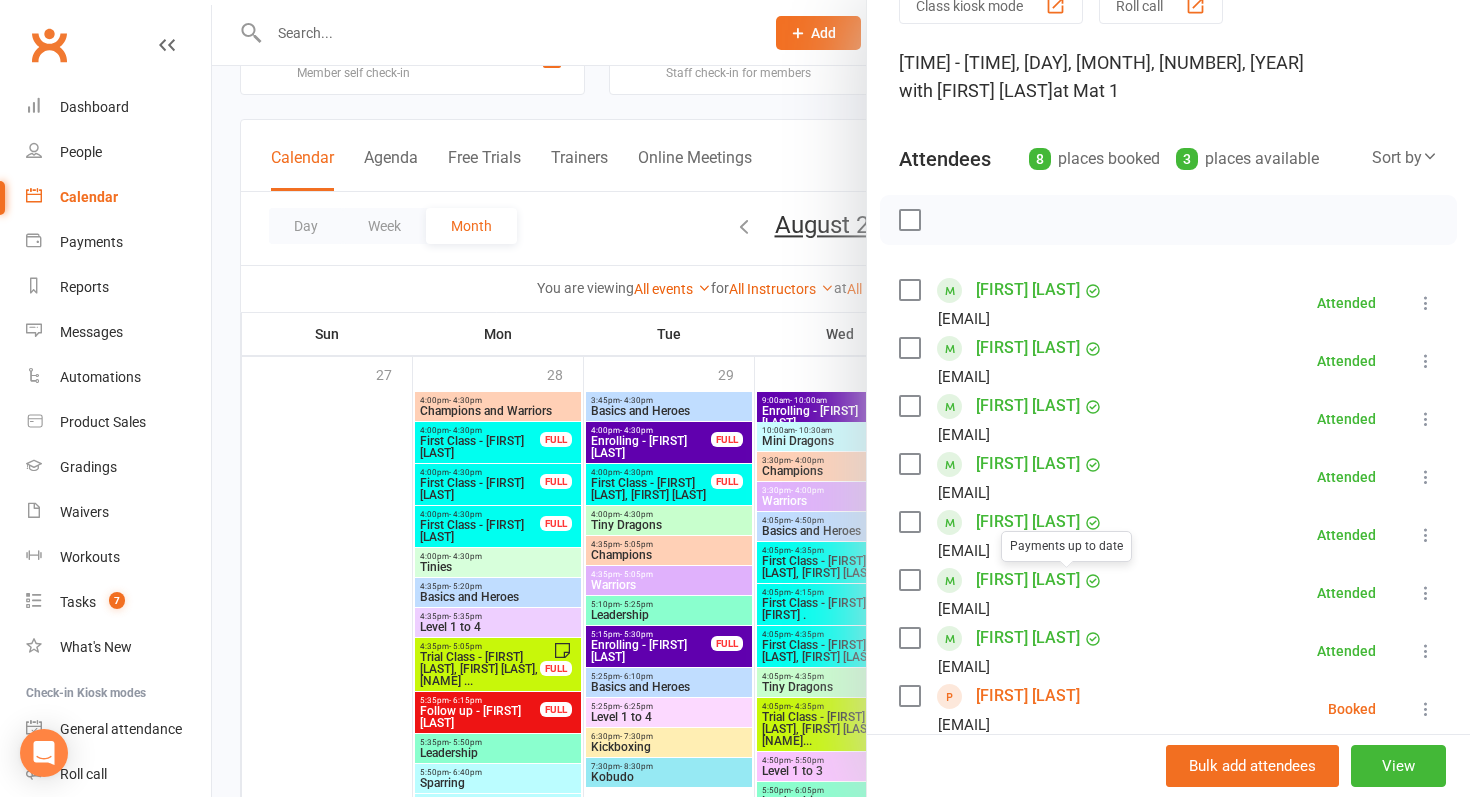 click at bounding box center [841, 398] 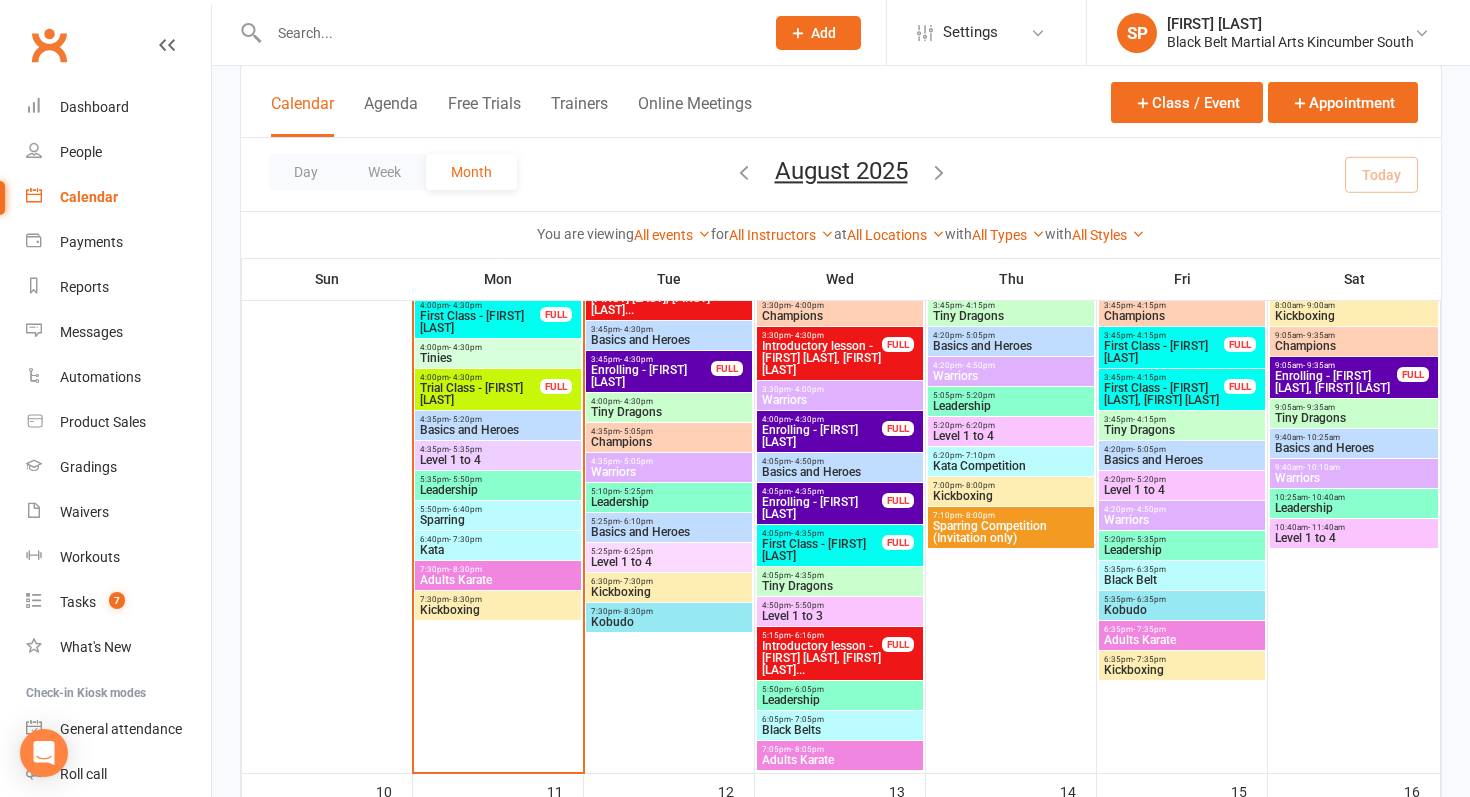 scroll, scrollTop: 674, scrollLeft: 0, axis: vertical 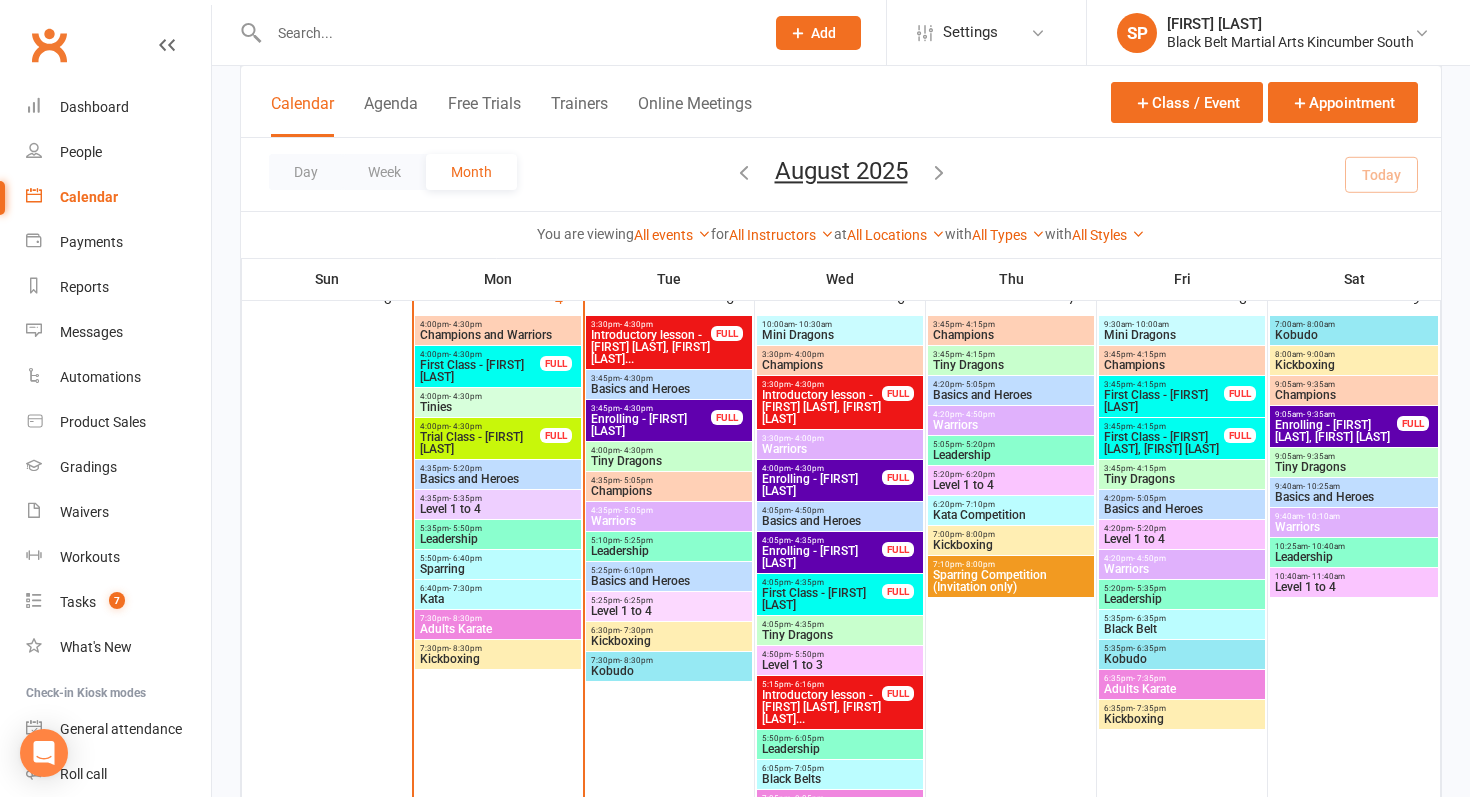 click on "Tiny Dragons" at bounding box center (1354, 467) 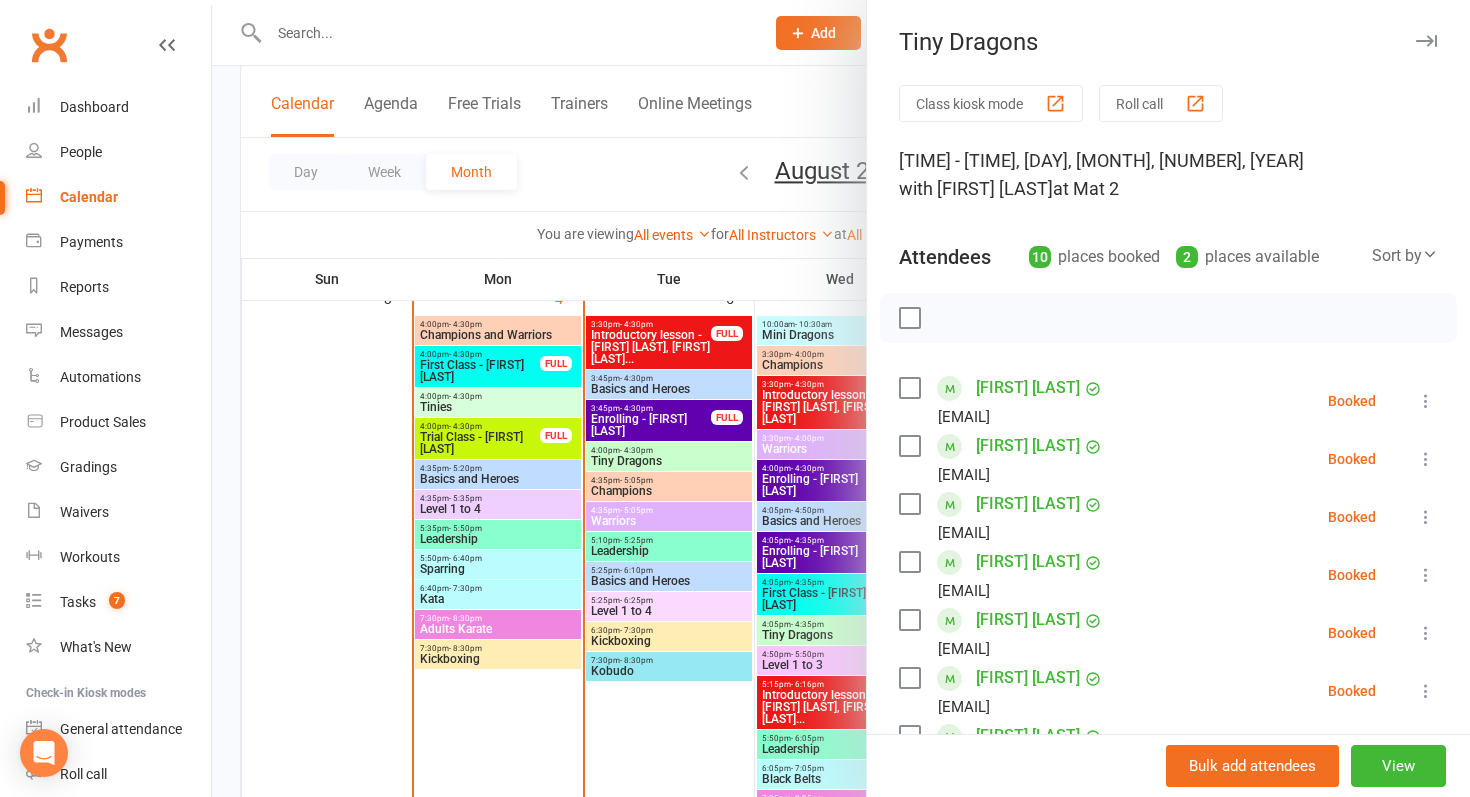 click at bounding box center [841, 398] 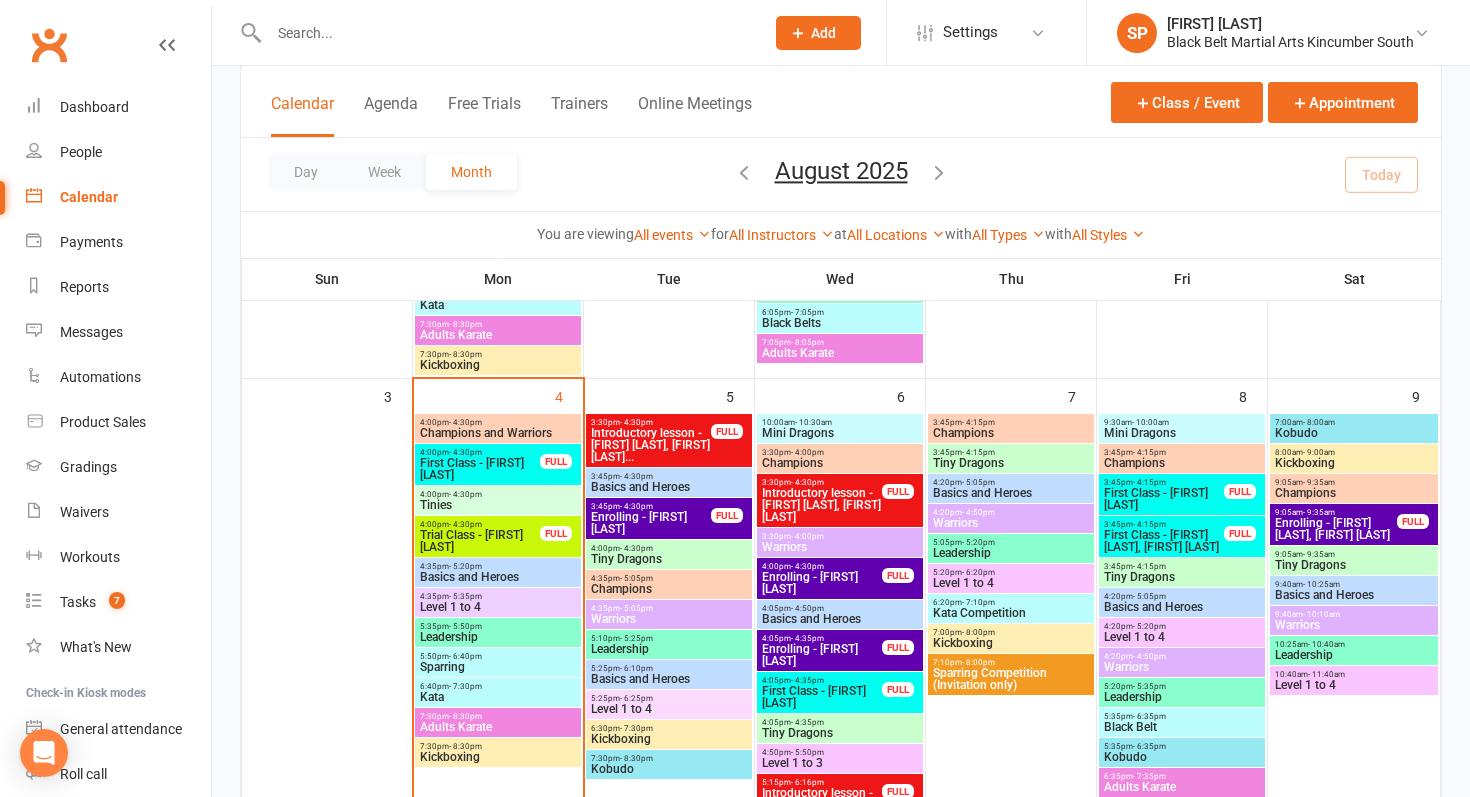 scroll, scrollTop: 577, scrollLeft: 0, axis: vertical 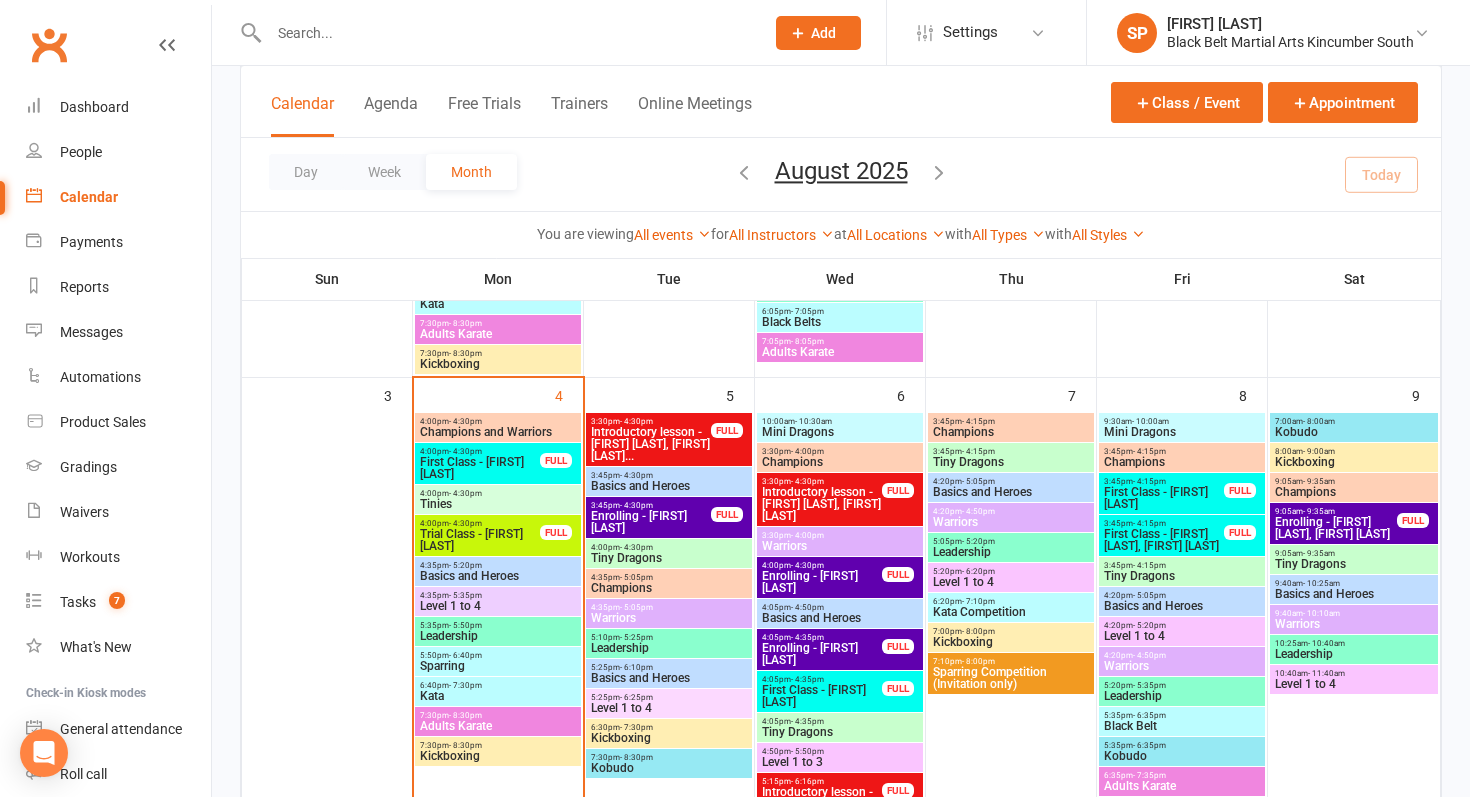 click on "First Class - [FIRST] [LAST]" at bounding box center (480, 468) 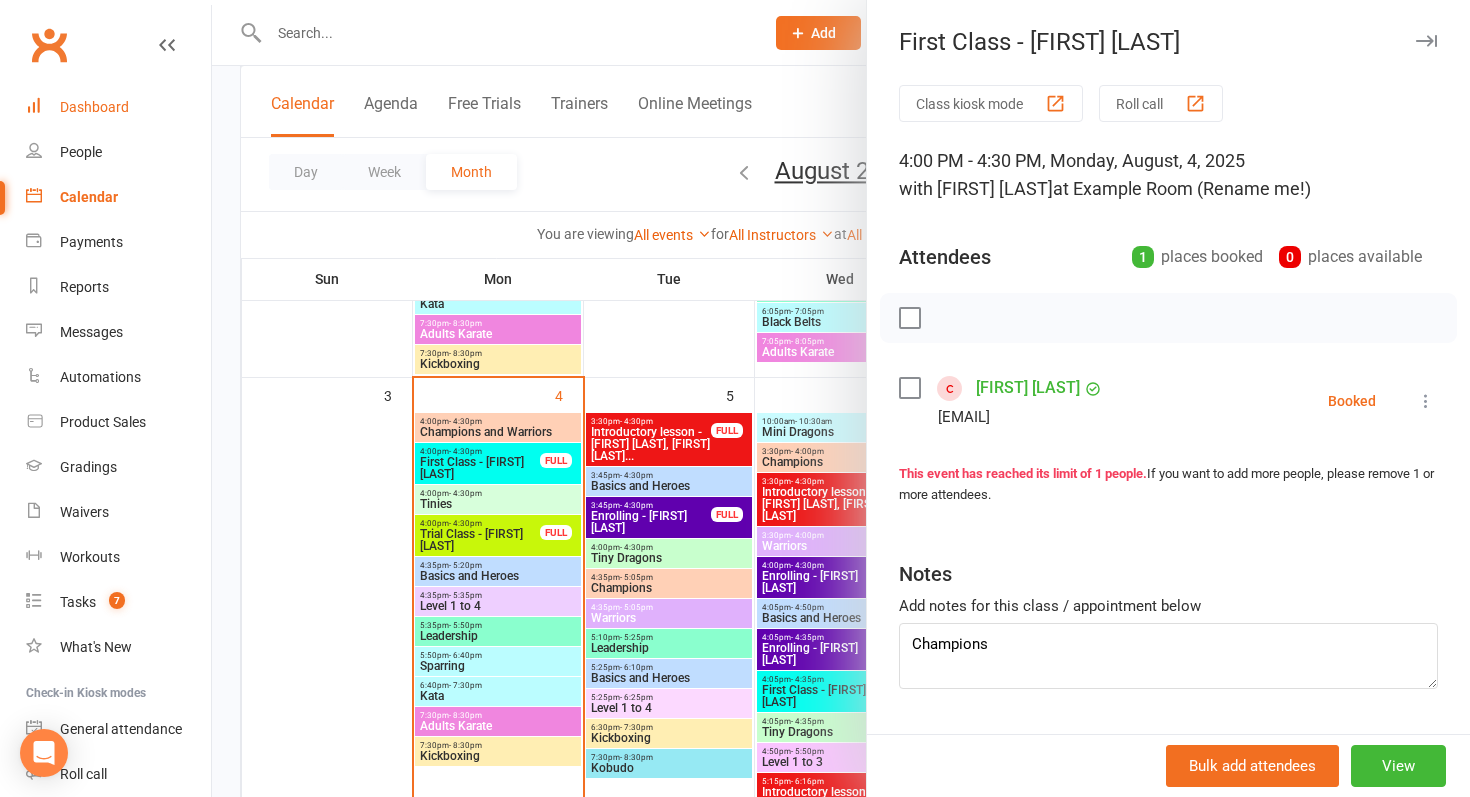 click on "Dashboard" at bounding box center (94, 107) 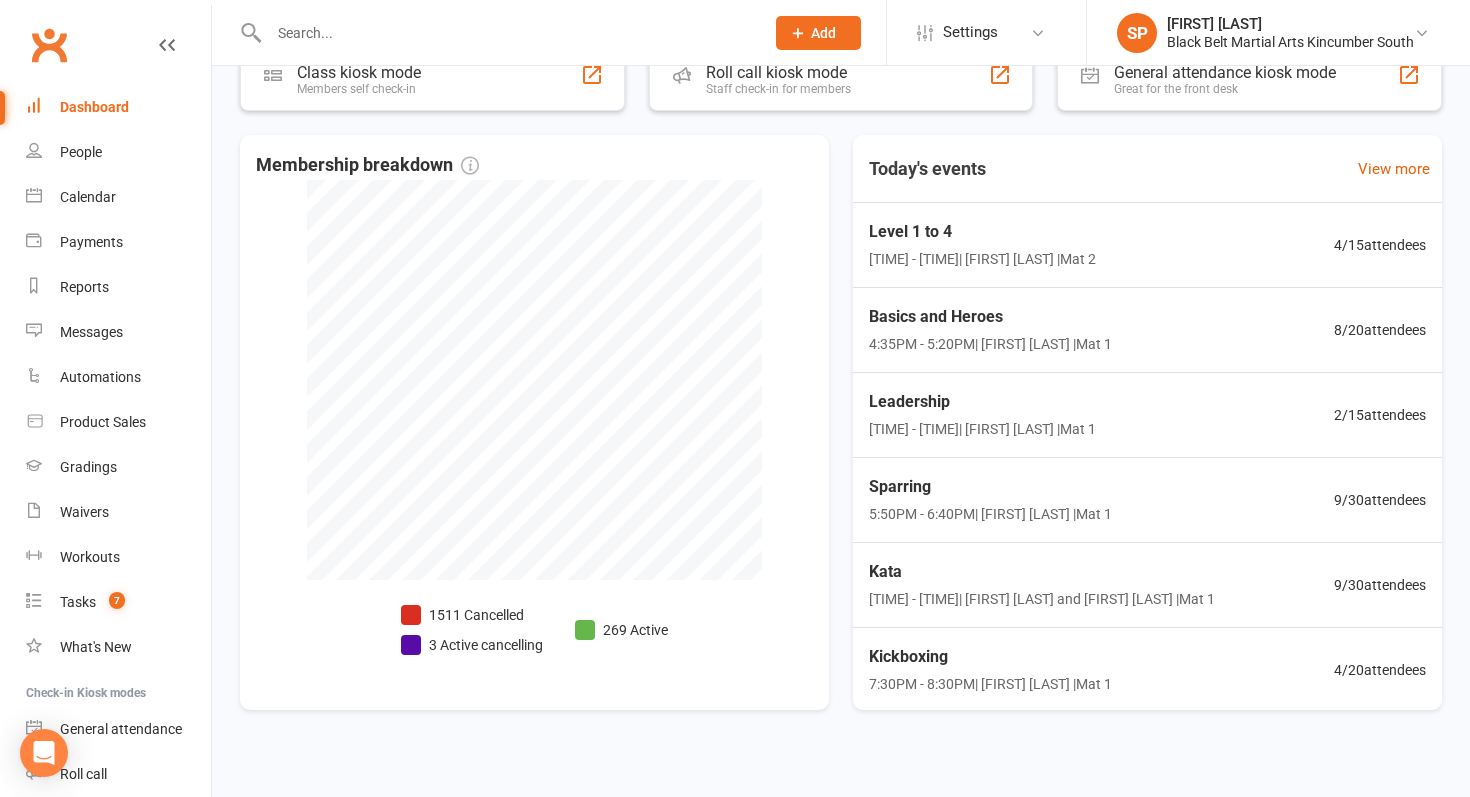 scroll, scrollTop: 414, scrollLeft: 0, axis: vertical 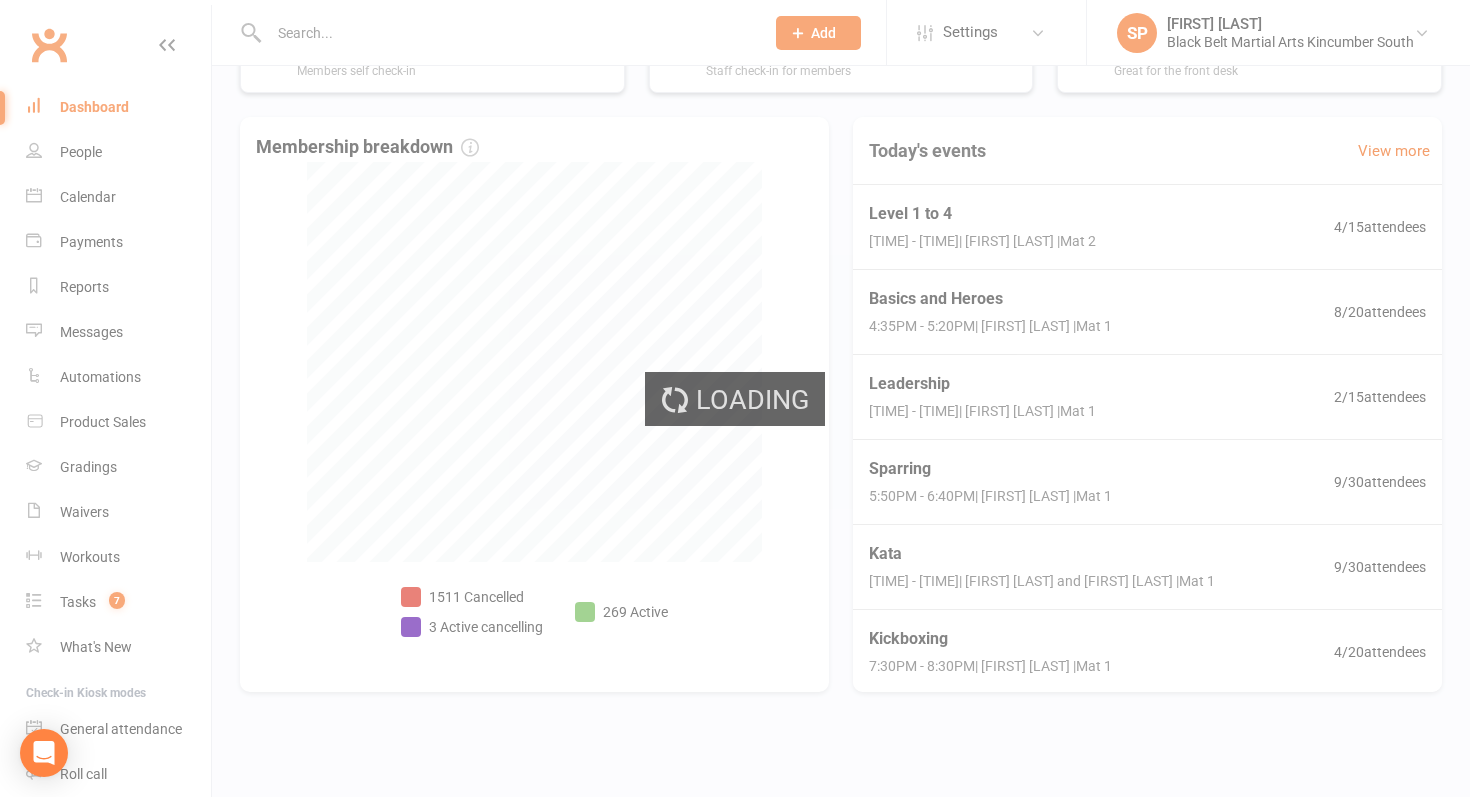 select on "no_trial" 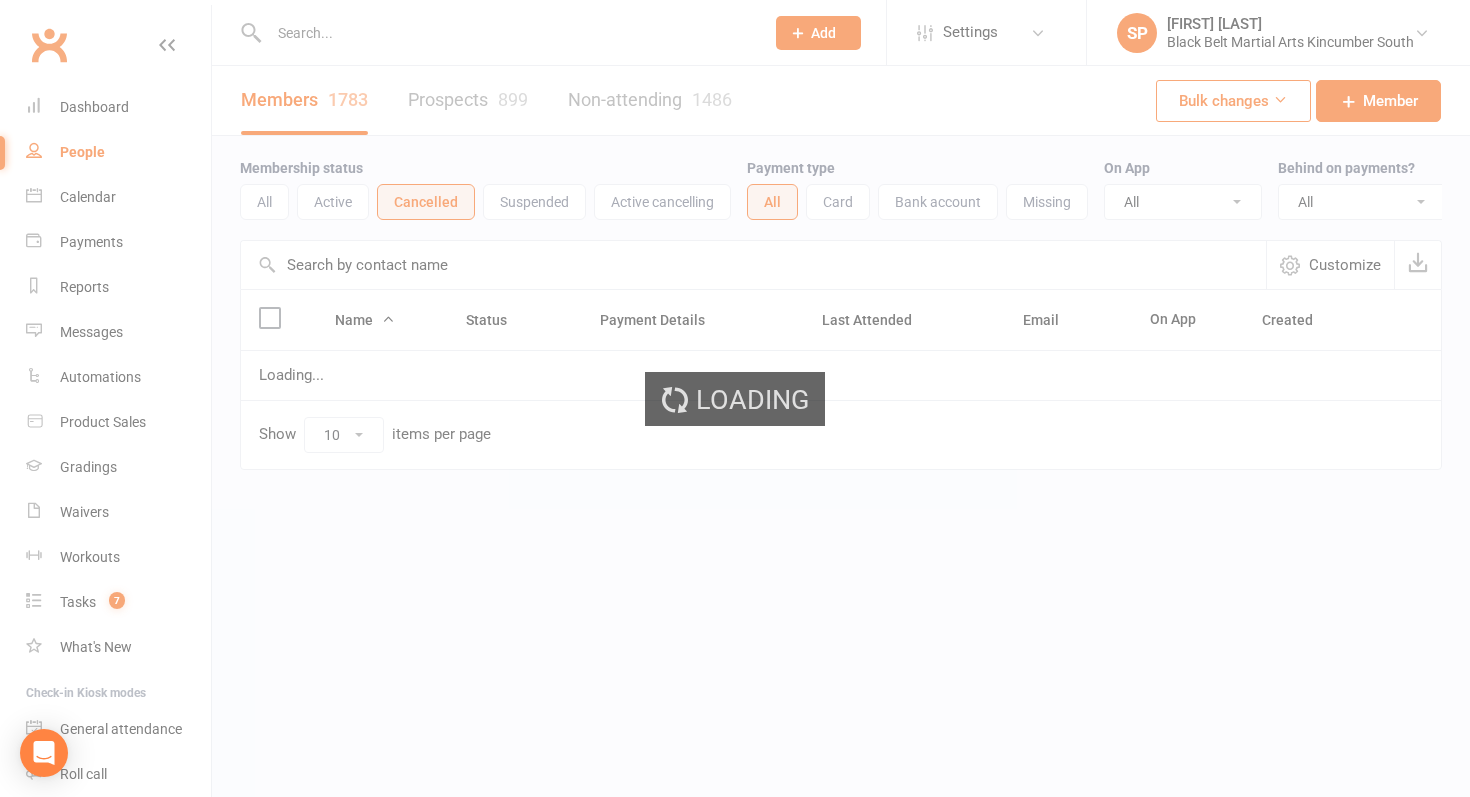 scroll, scrollTop: 0, scrollLeft: 0, axis: both 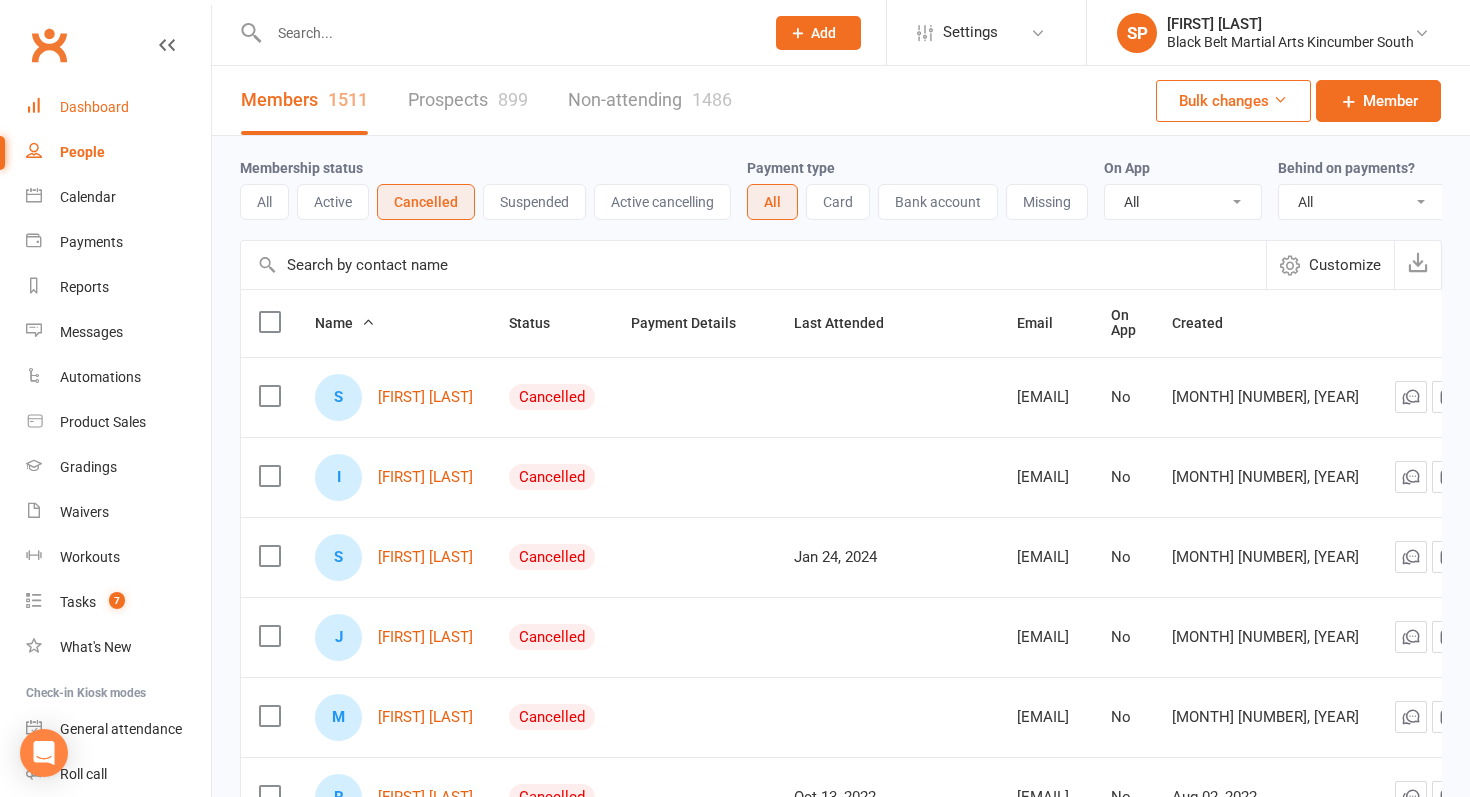 click on "Dashboard" at bounding box center [118, 107] 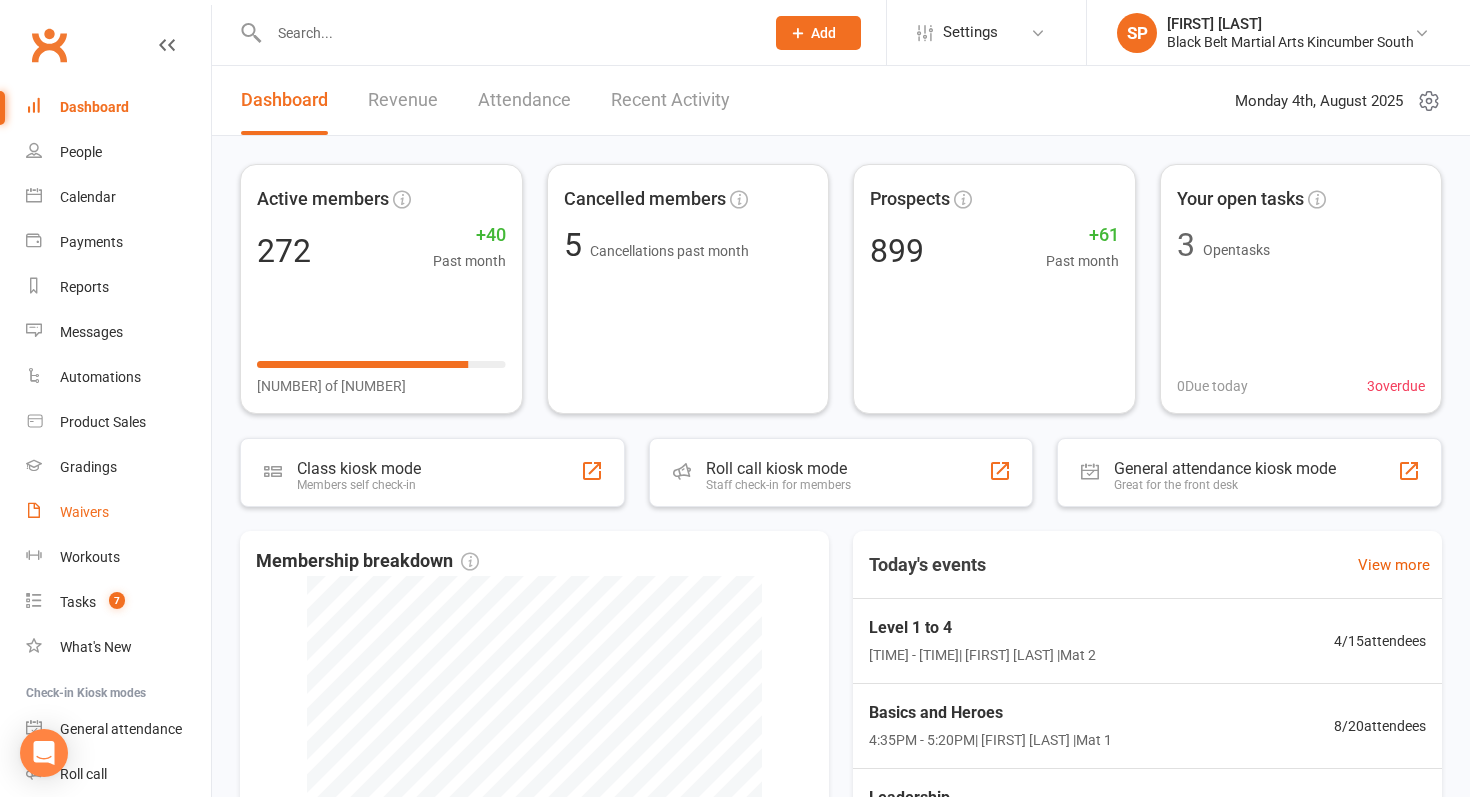 click on "Waivers" at bounding box center [118, 512] 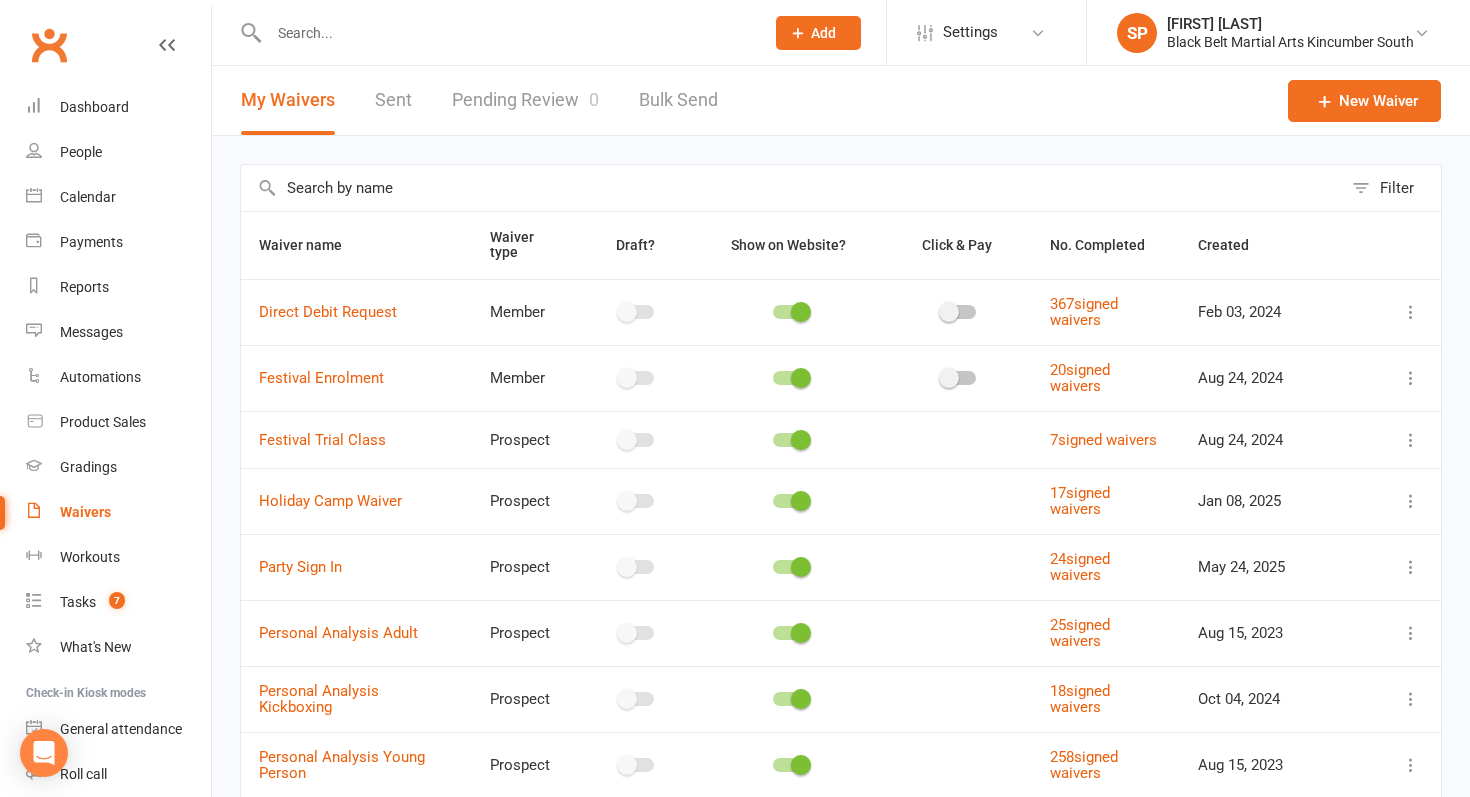 click on "Pending Review 0" at bounding box center [525, 100] 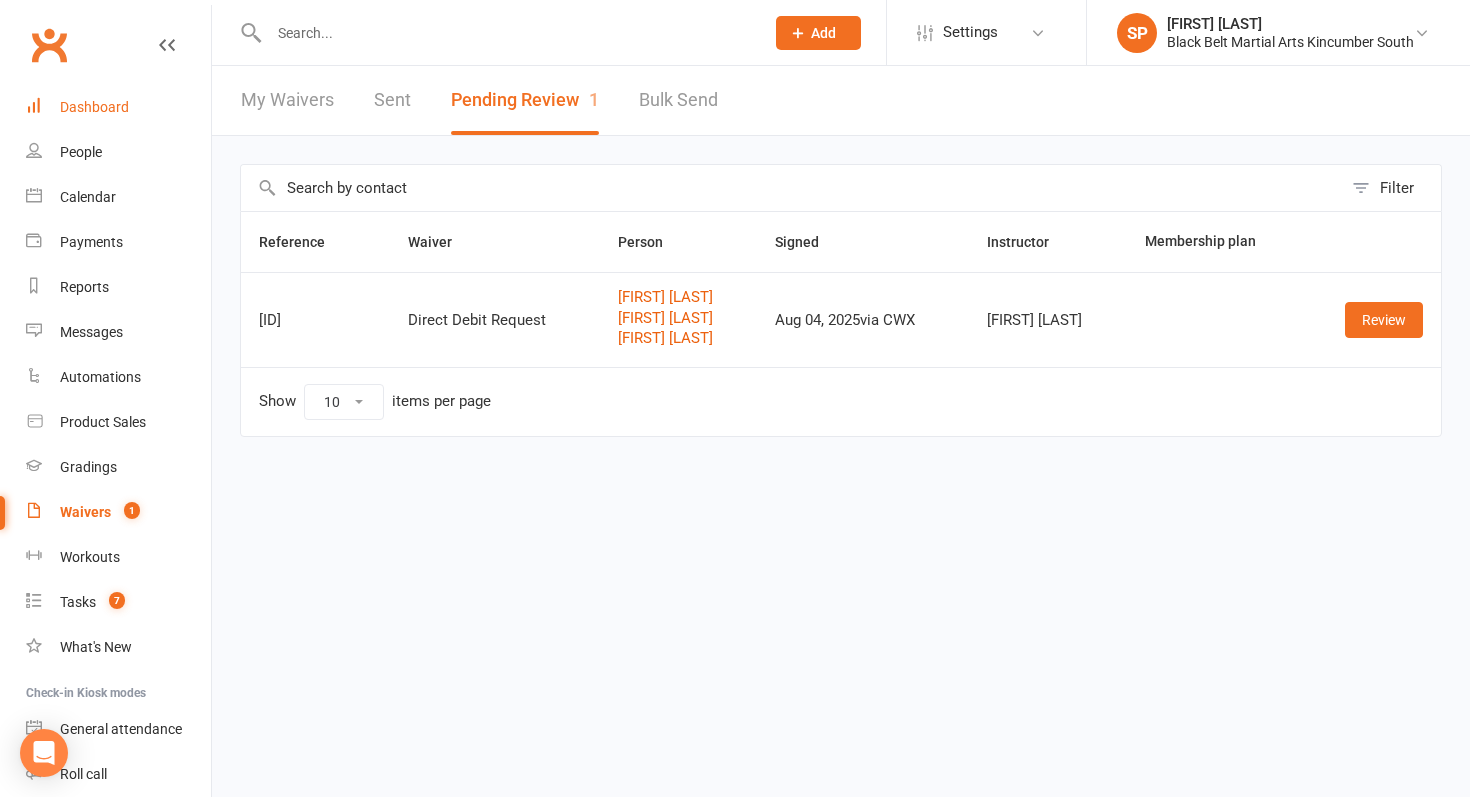 click on "Dashboard" at bounding box center (94, 107) 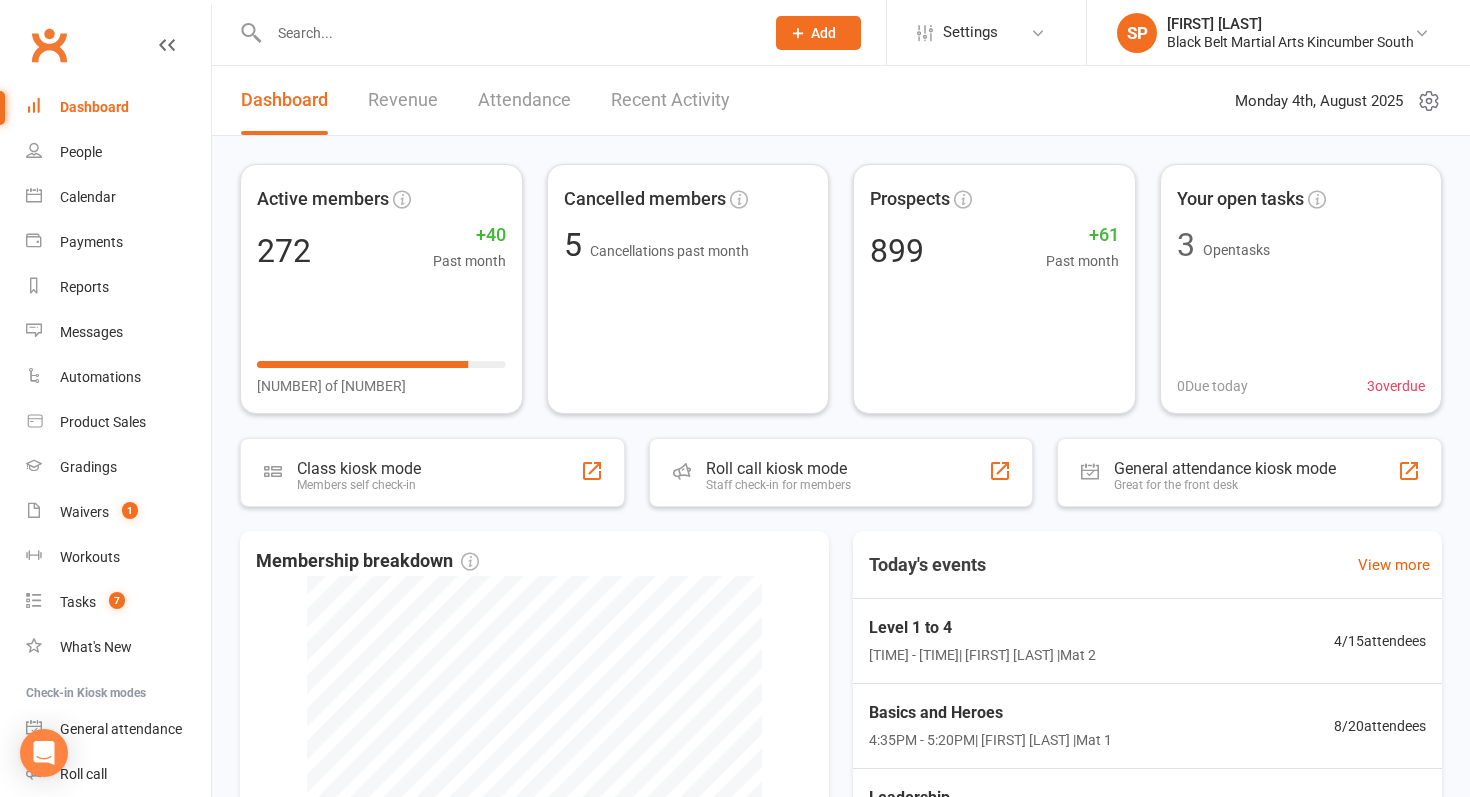 click at bounding box center [506, 33] 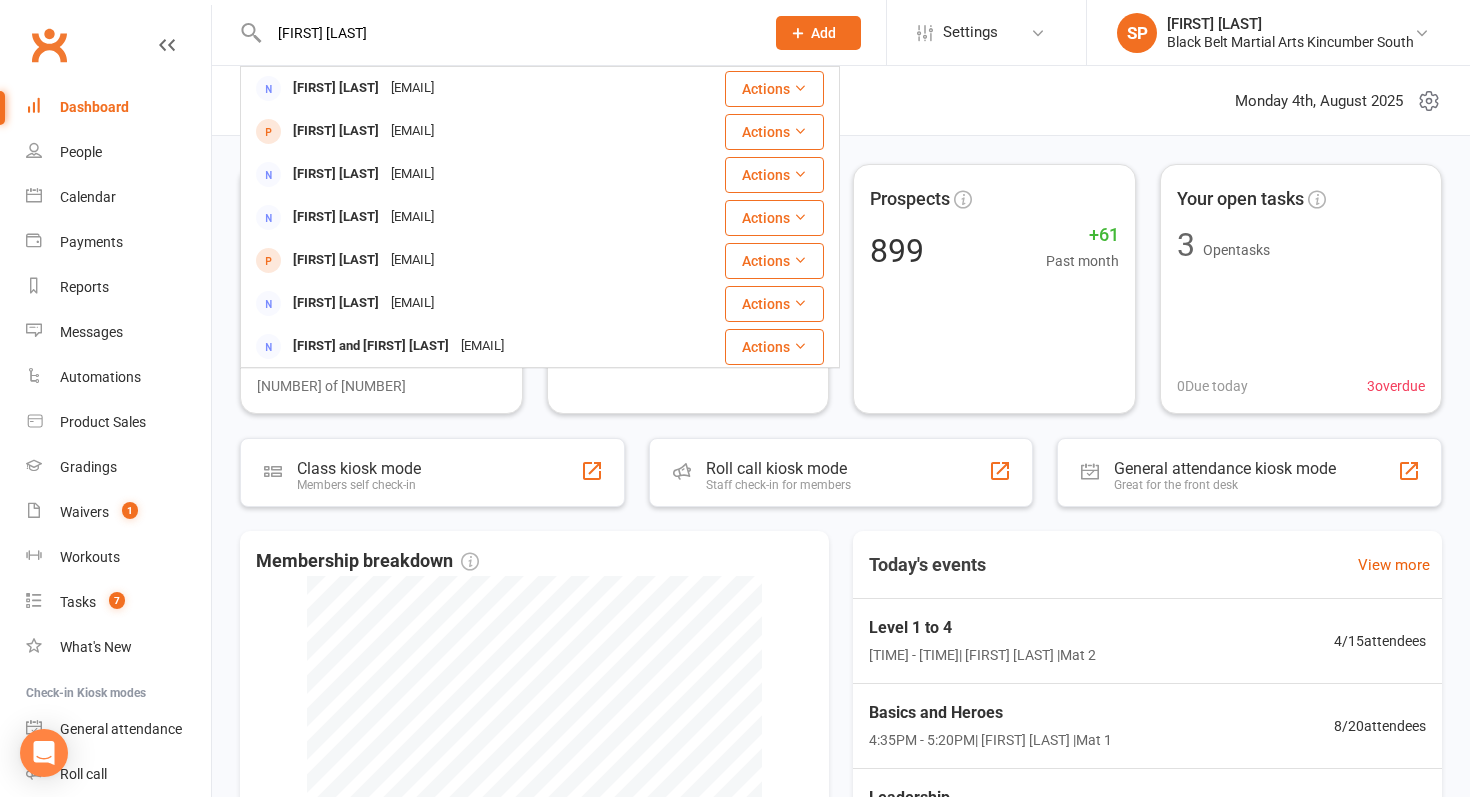 drag, startPoint x: 410, startPoint y: 37, endPoint x: 265, endPoint y: 22, distance: 145.7738 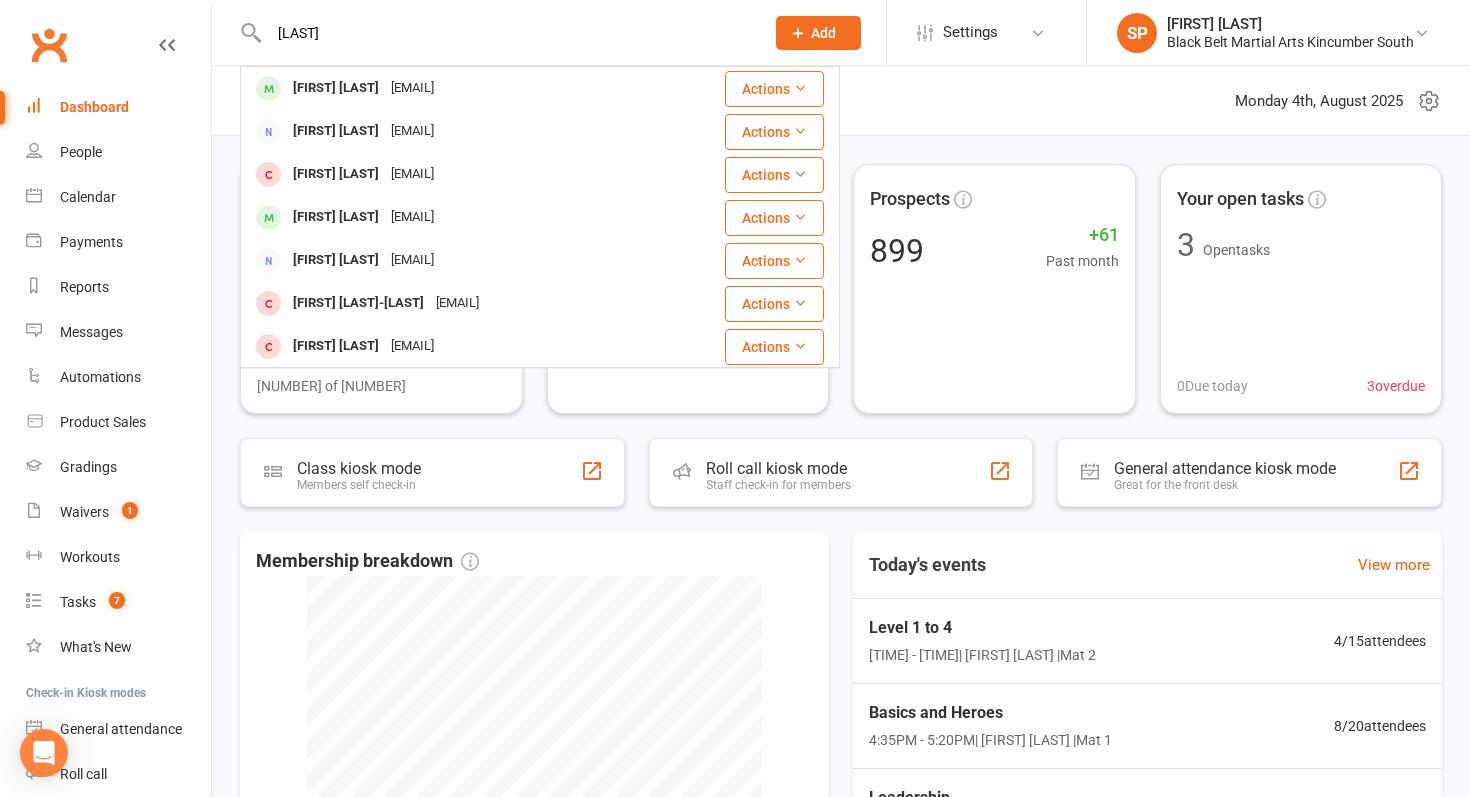 type on "[LAST]" 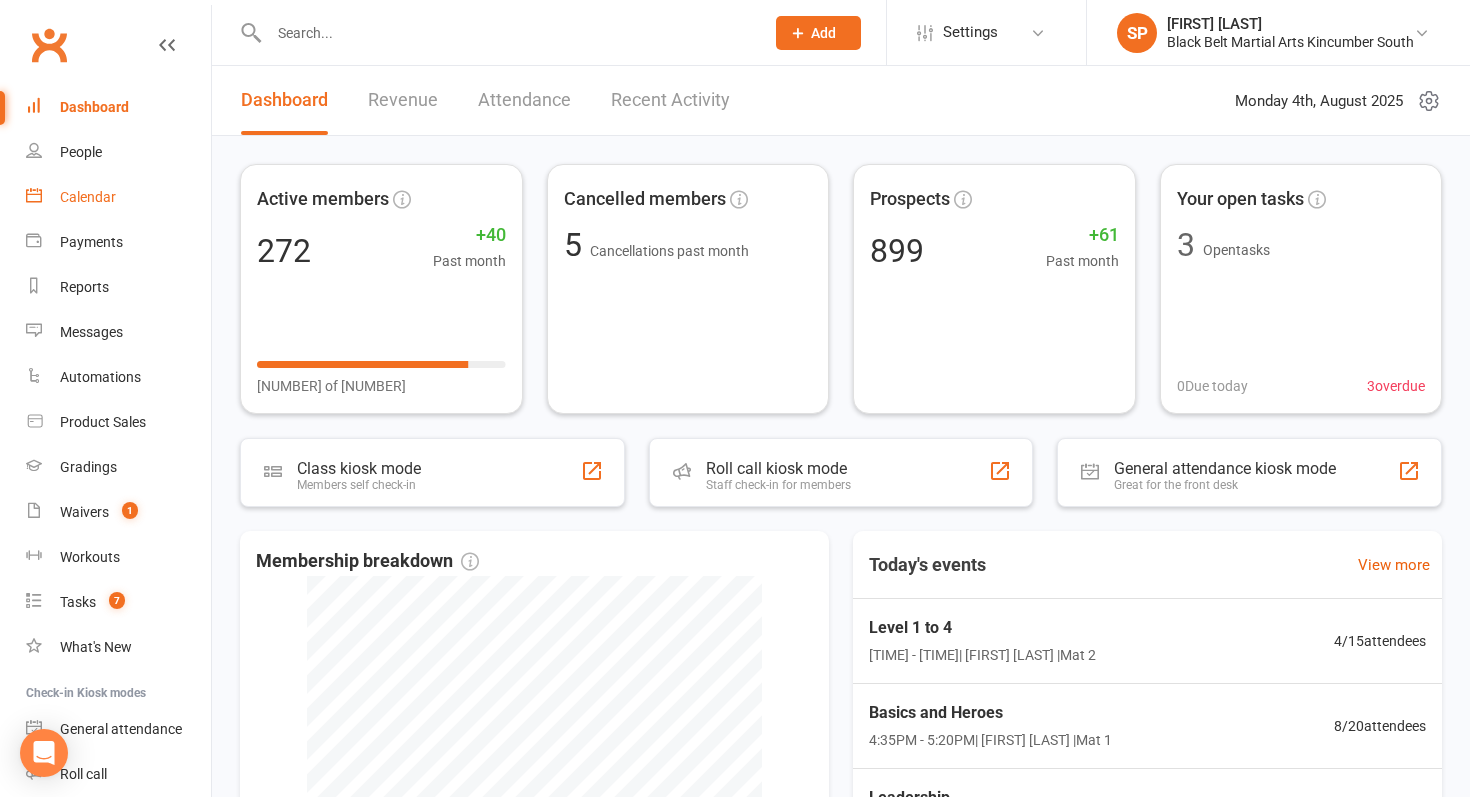 click on "Calendar" at bounding box center [88, 197] 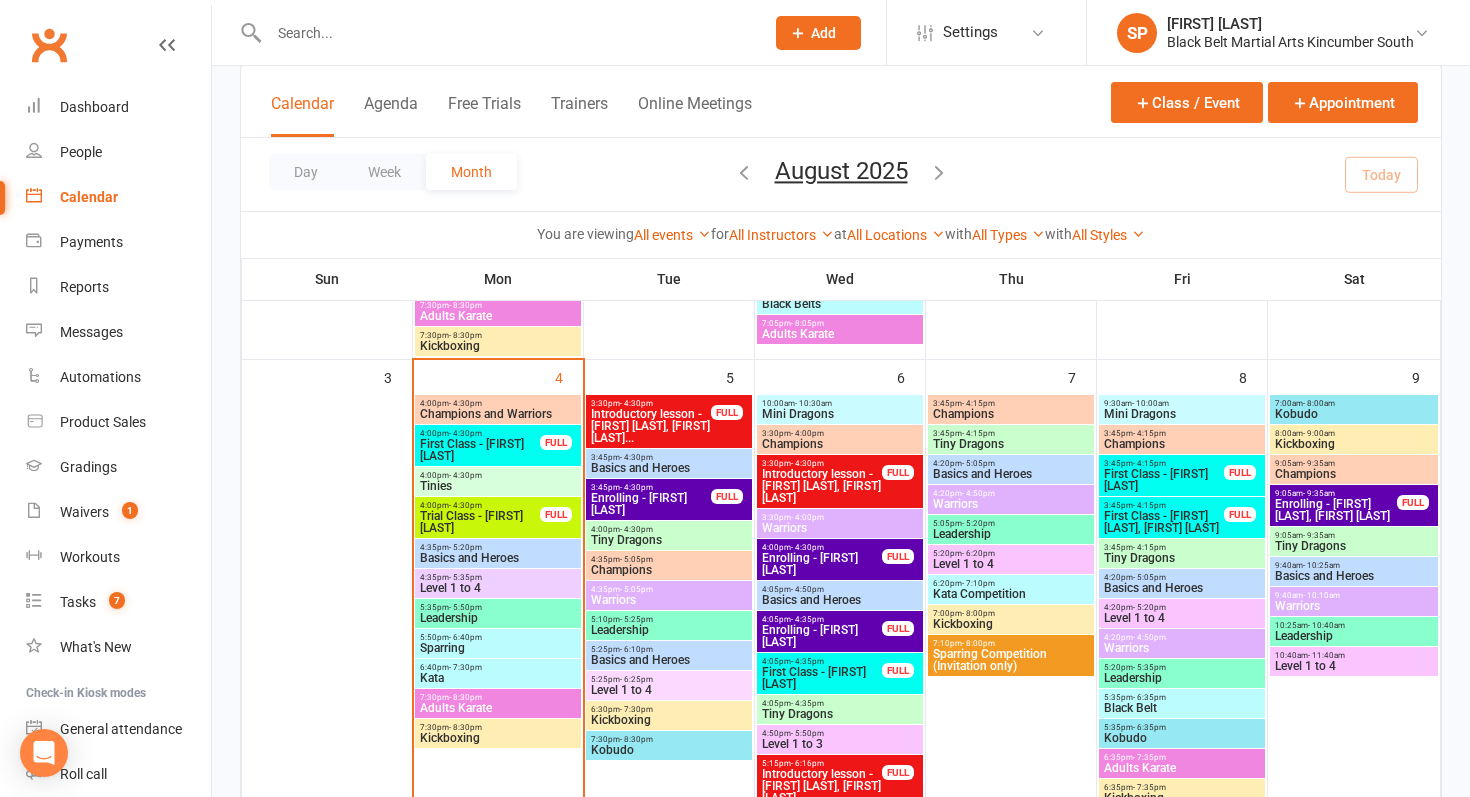 scroll, scrollTop: 597, scrollLeft: 0, axis: vertical 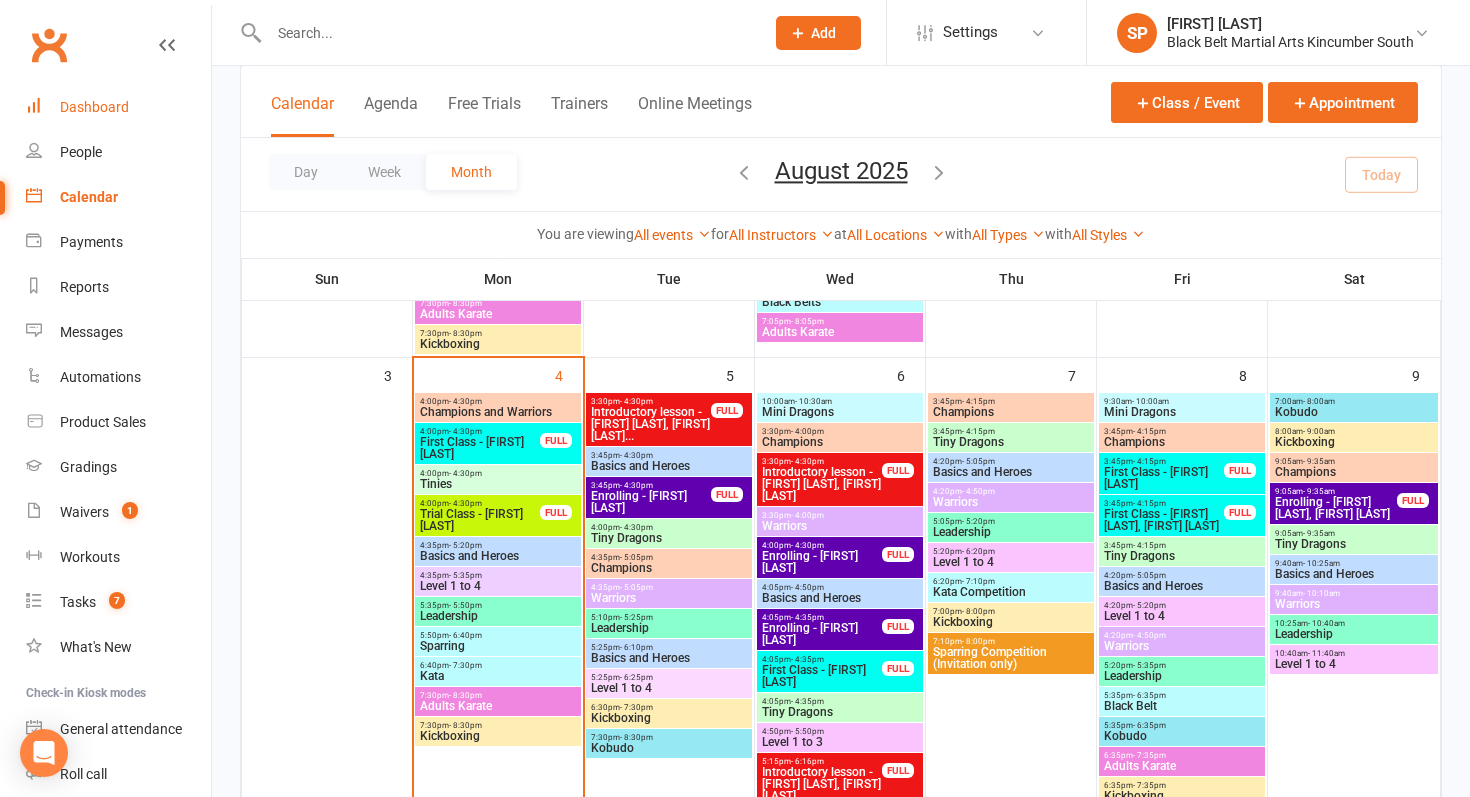 click on "Dashboard" at bounding box center (94, 107) 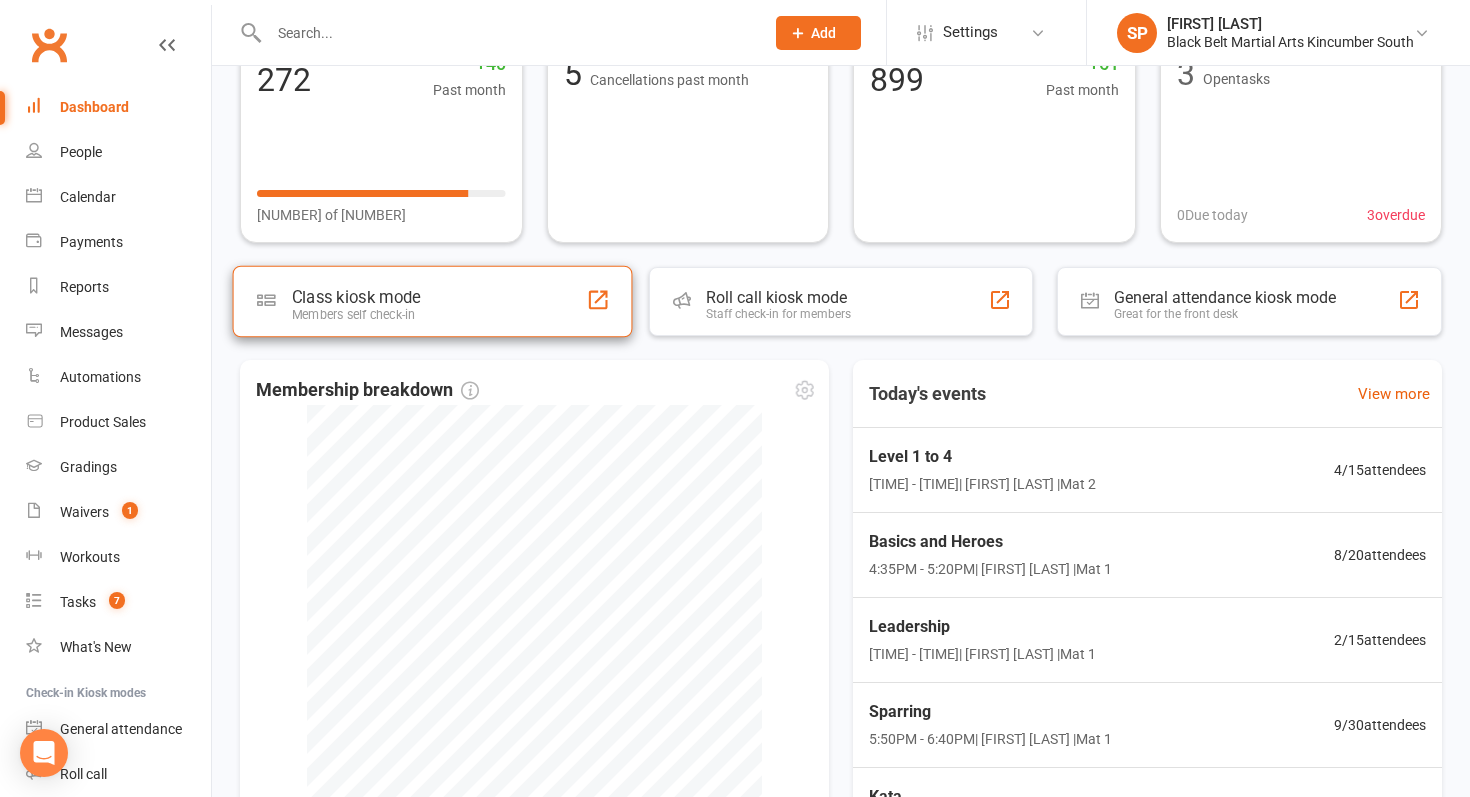 scroll, scrollTop: 414, scrollLeft: 0, axis: vertical 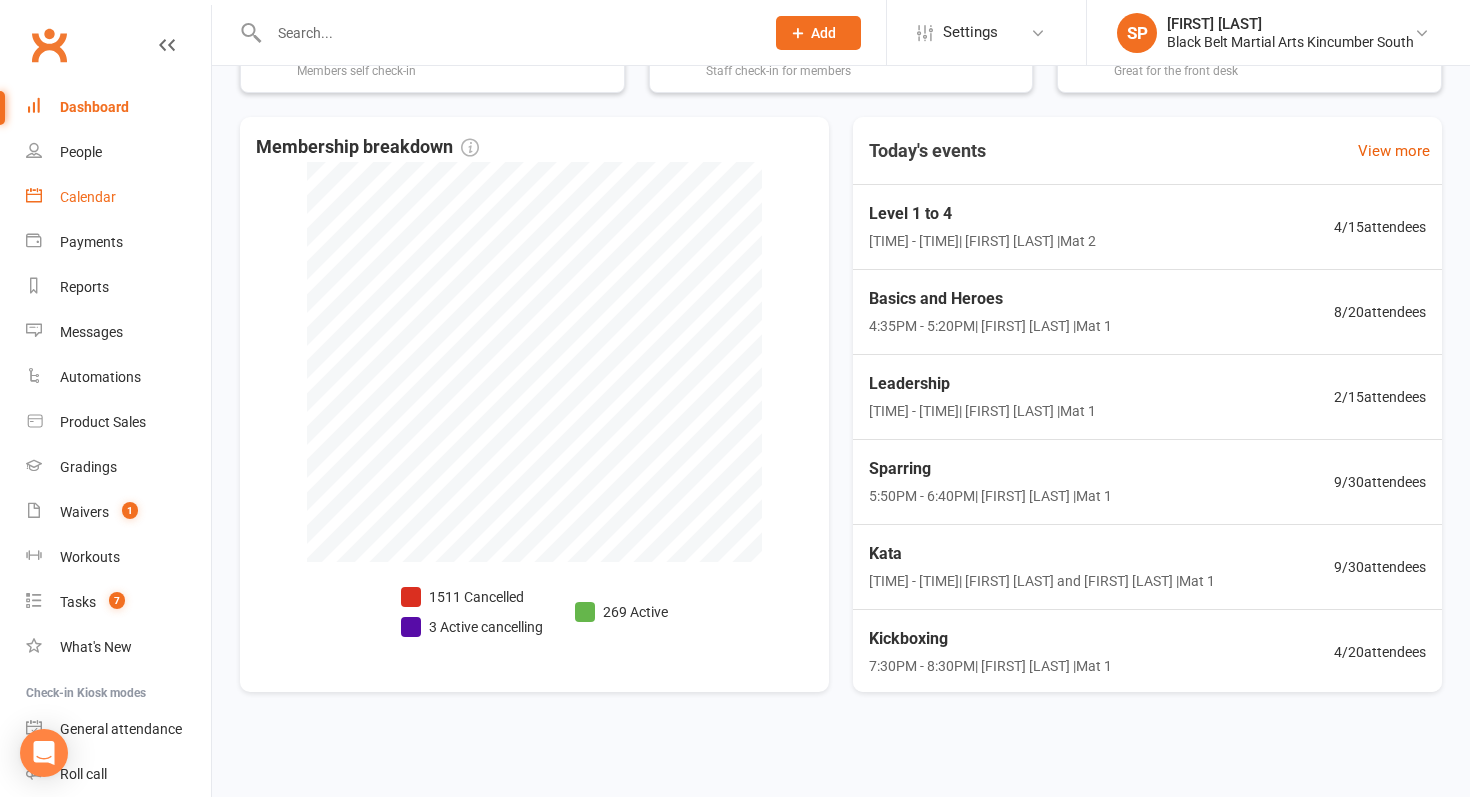 click on "Calendar" at bounding box center (88, 197) 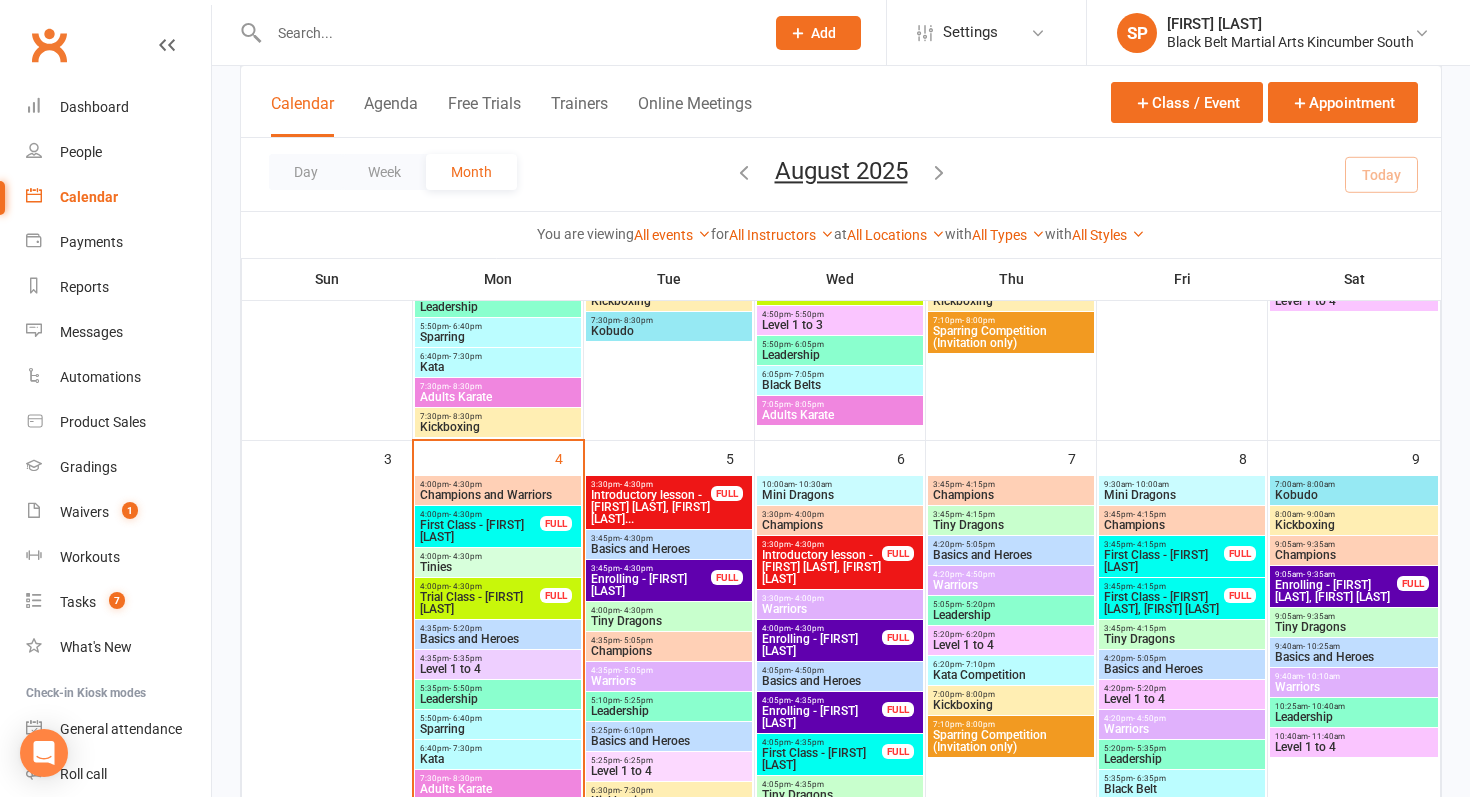 scroll, scrollTop: 432, scrollLeft: 0, axis: vertical 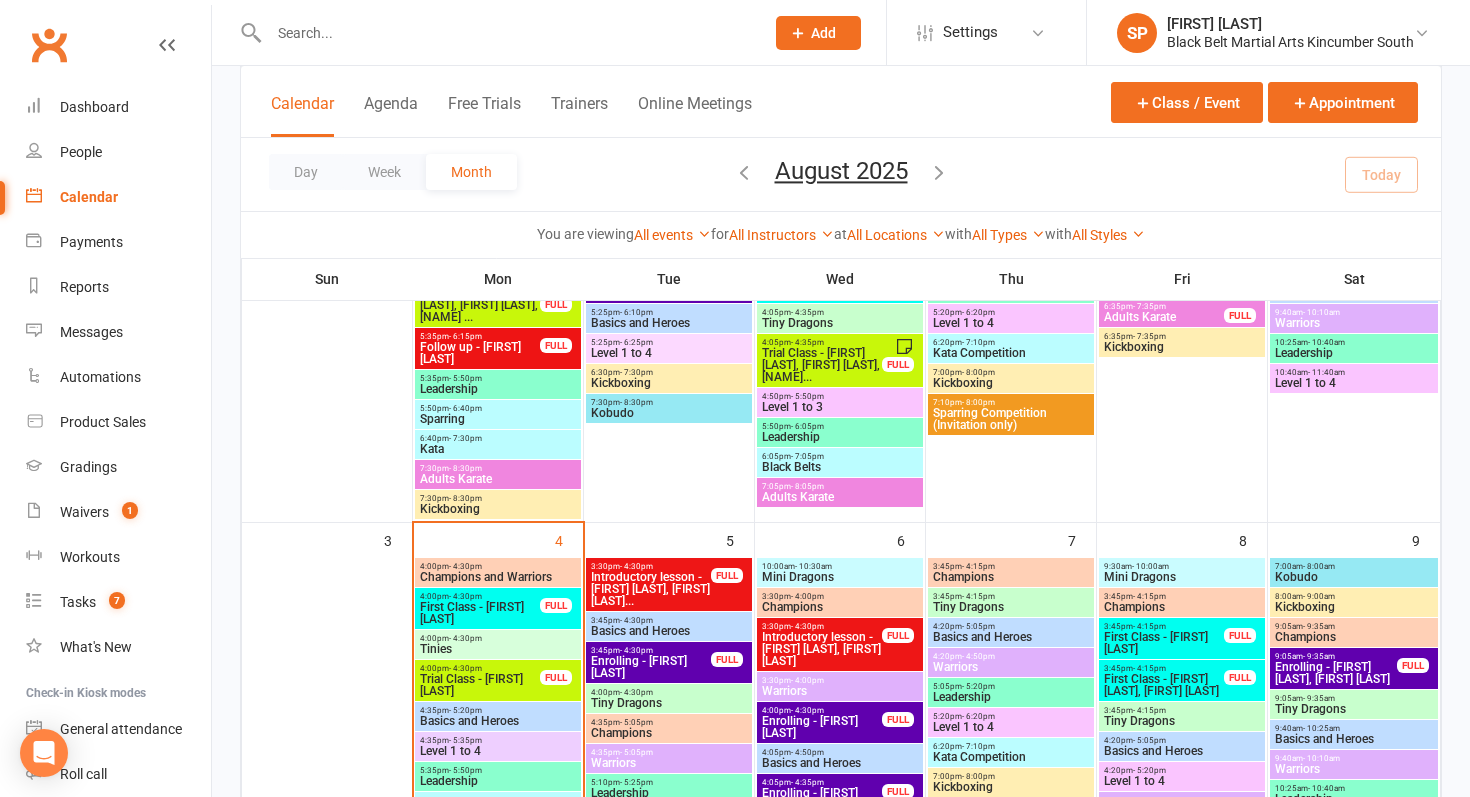 click on "9:30am  - 10:00am" at bounding box center (1182, 566) 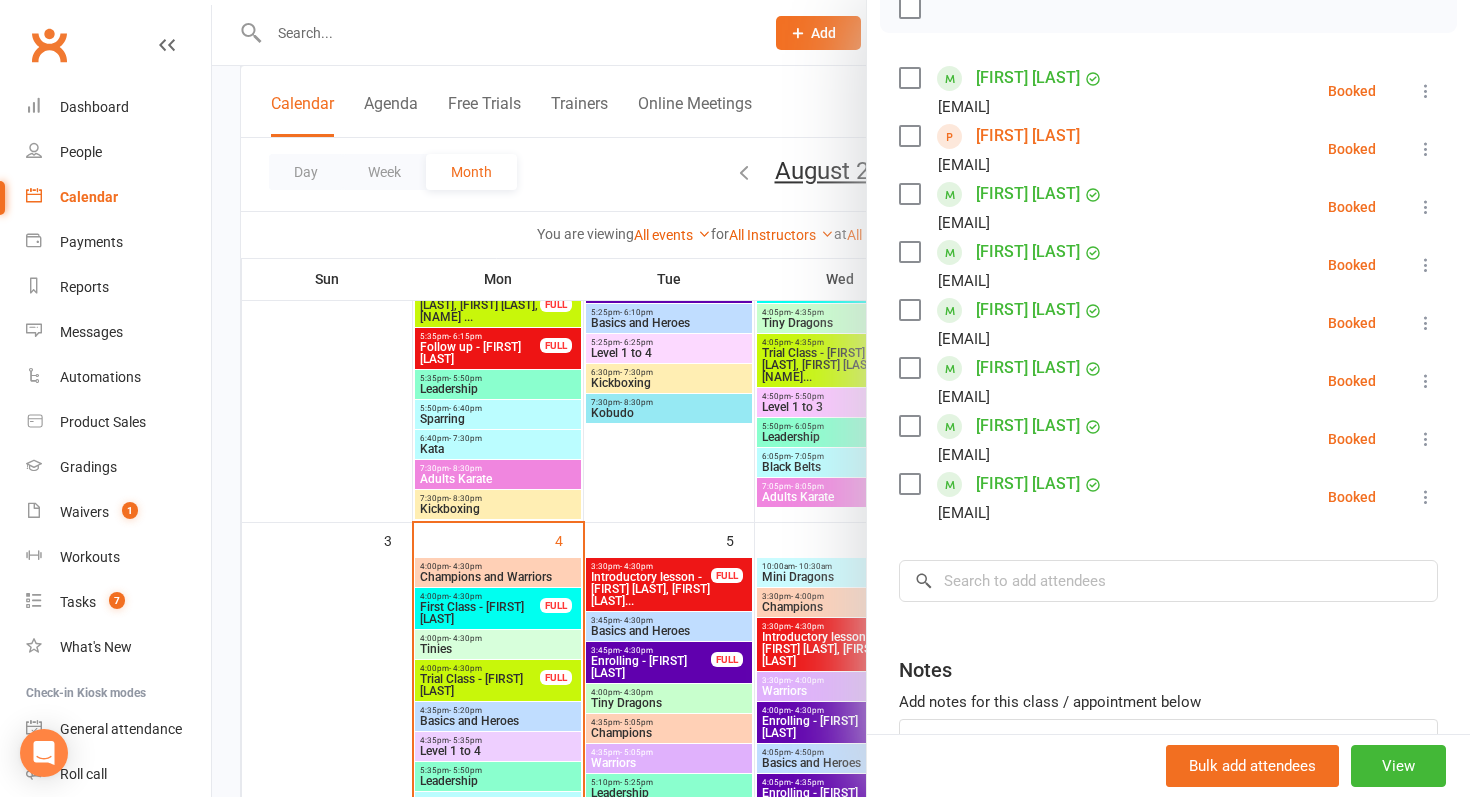 scroll, scrollTop: 461, scrollLeft: 0, axis: vertical 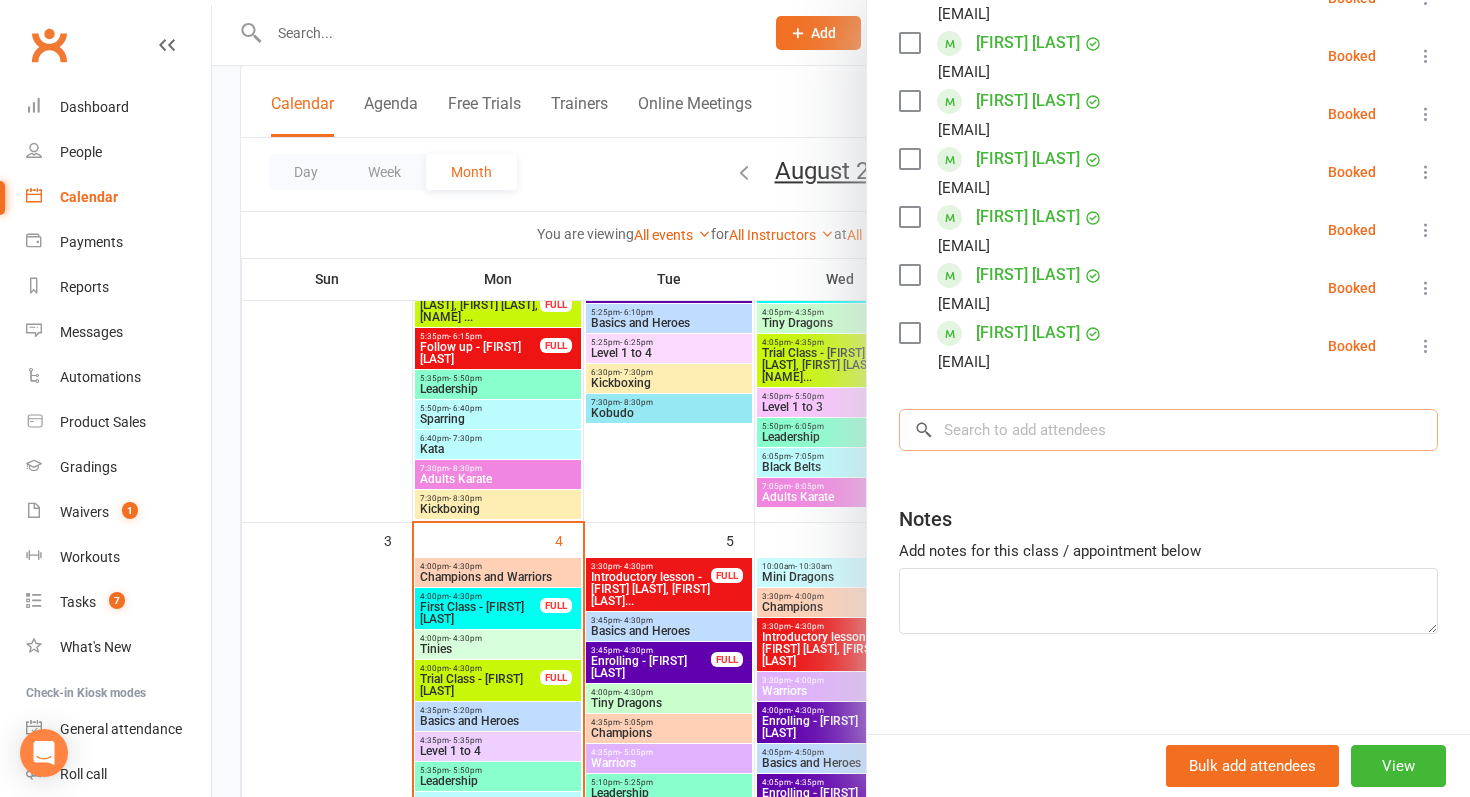 click at bounding box center (1168, 430) 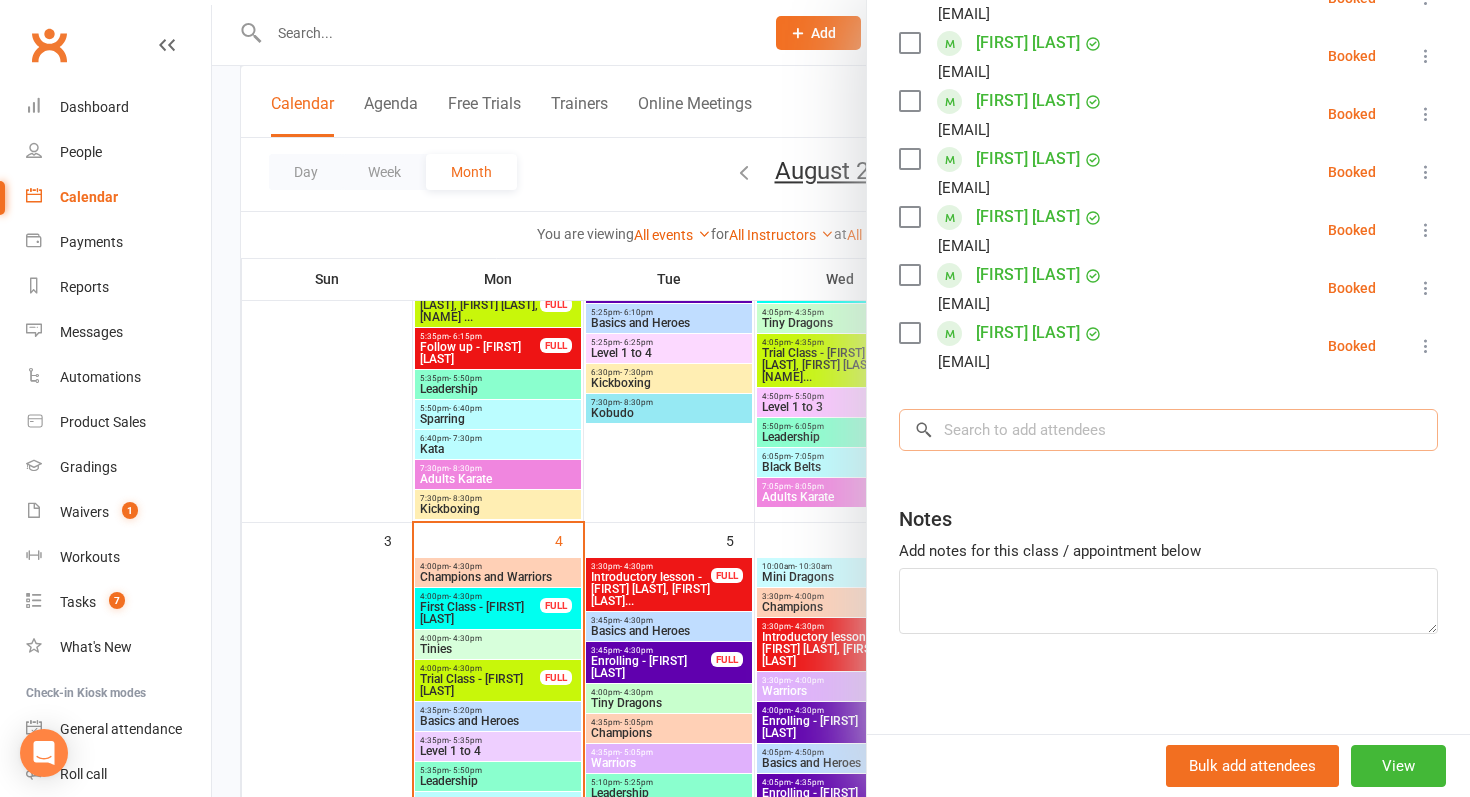 click at bounding box center [1168, 430] 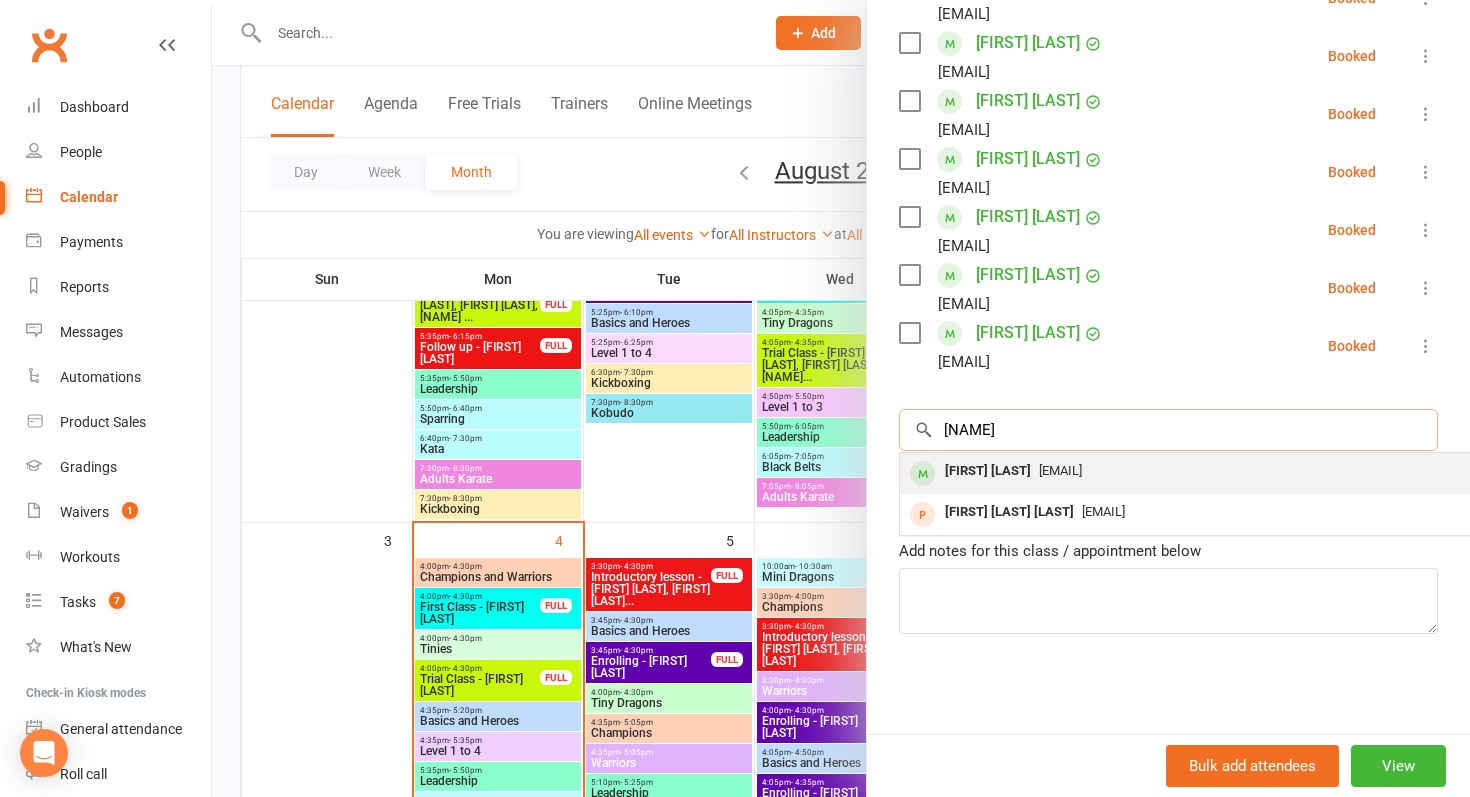 type on "[NAME]" 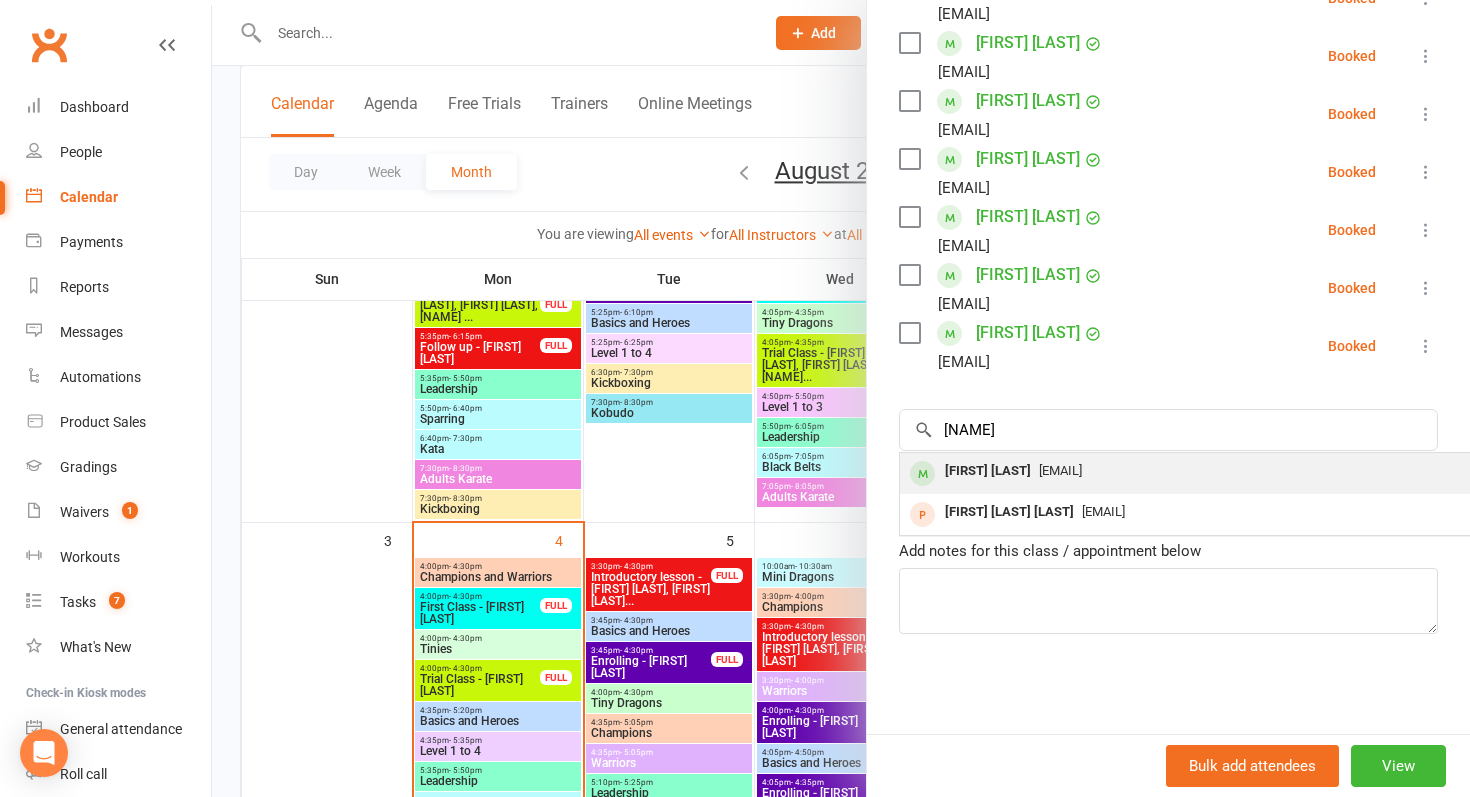 click on "[EMAIL]" at bounding box center (1060, 470) 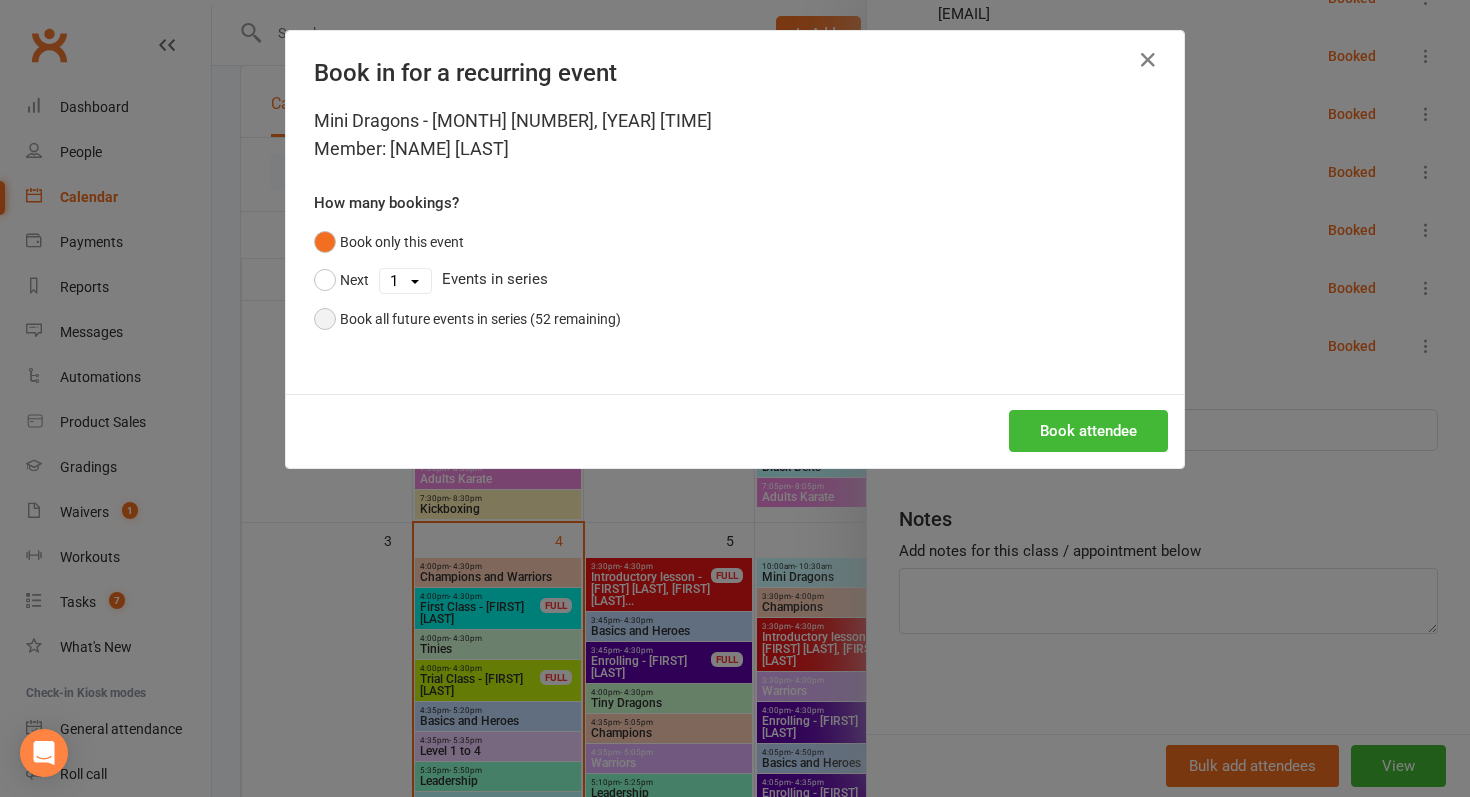 click on "Book all future events in series (52 remaining)" at bounding box center (480, 319) 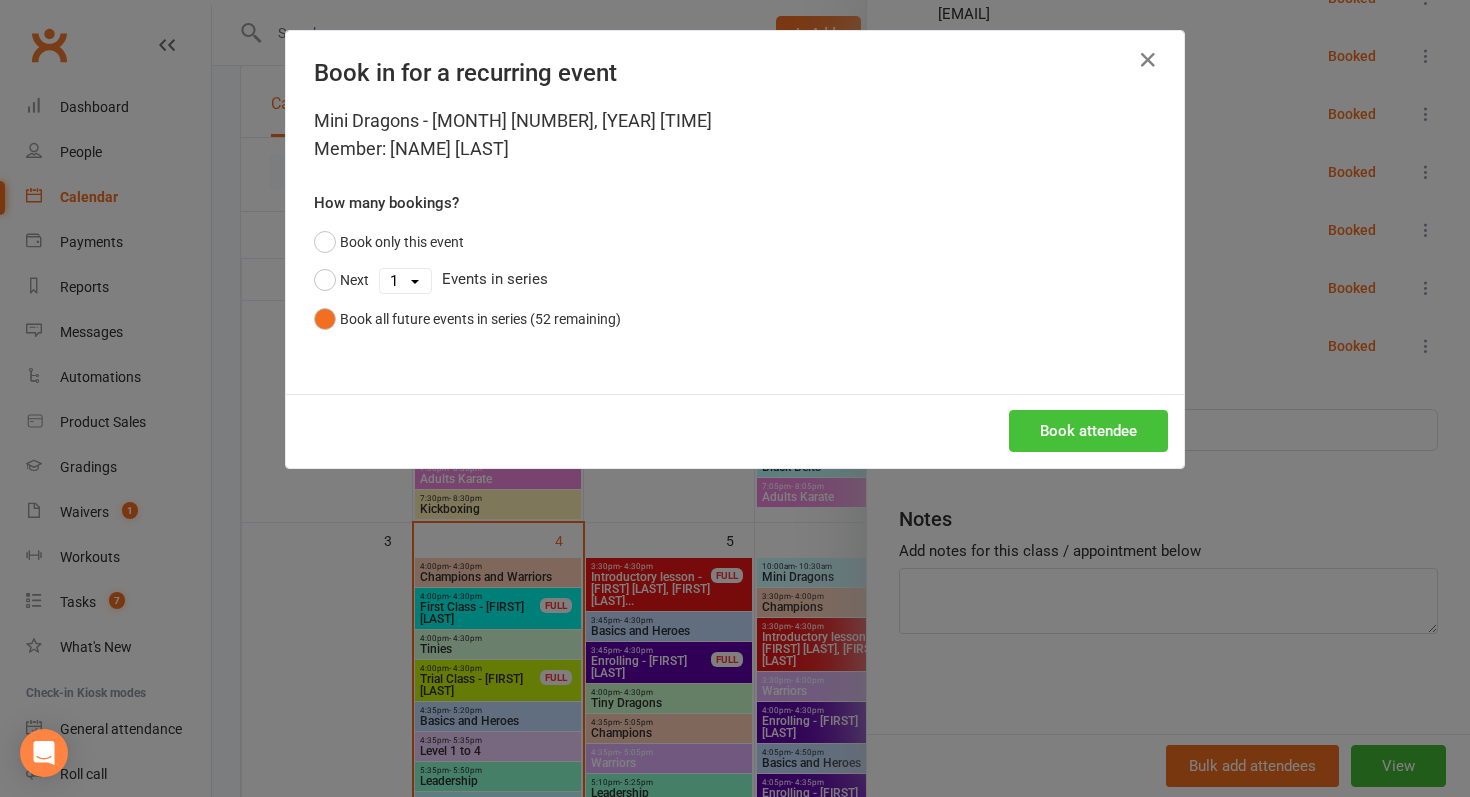 click on "Book attendee" at bounding box center (1088, 431) 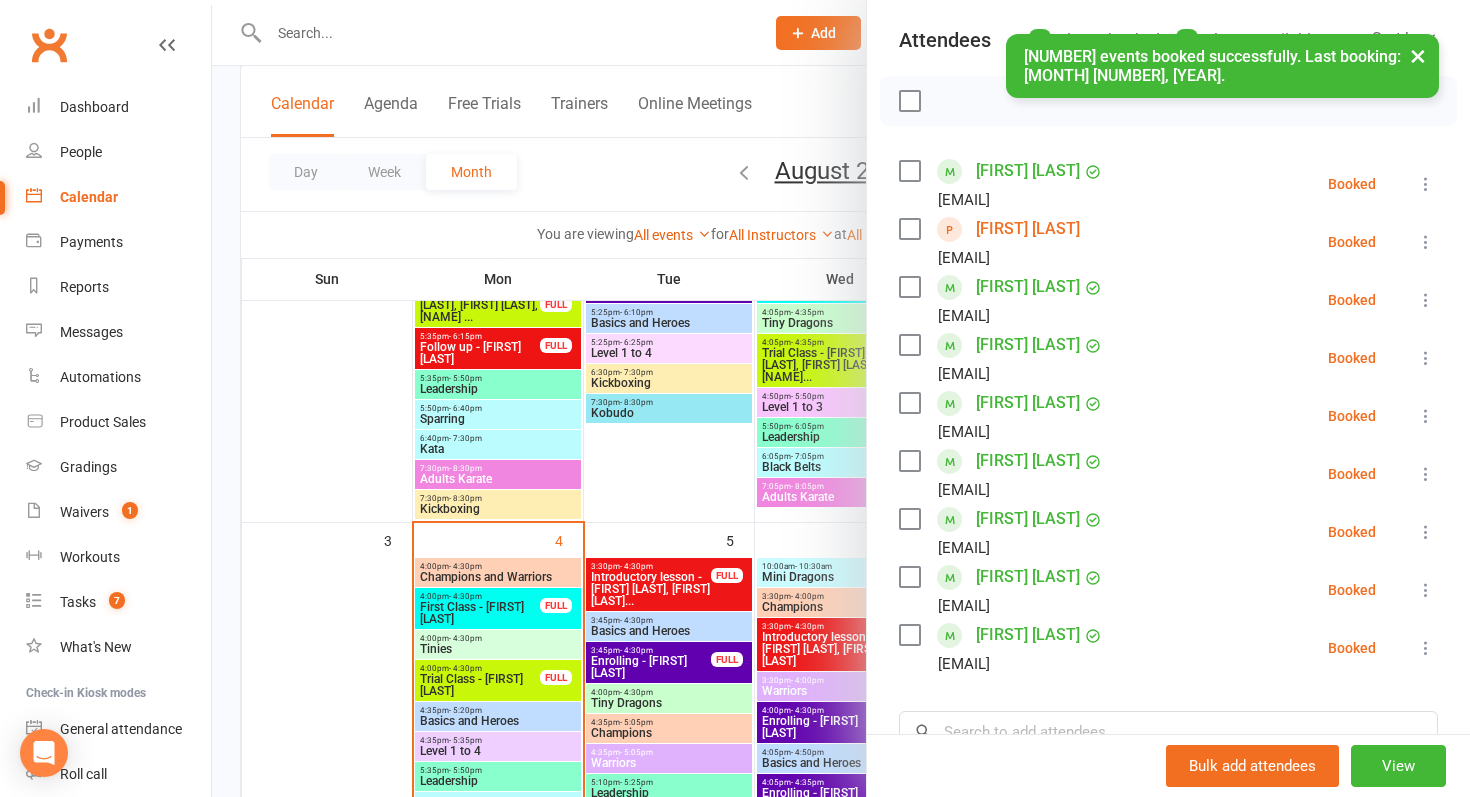 scroll, scrollTop: 0, scrollLeft: 0, axis: both 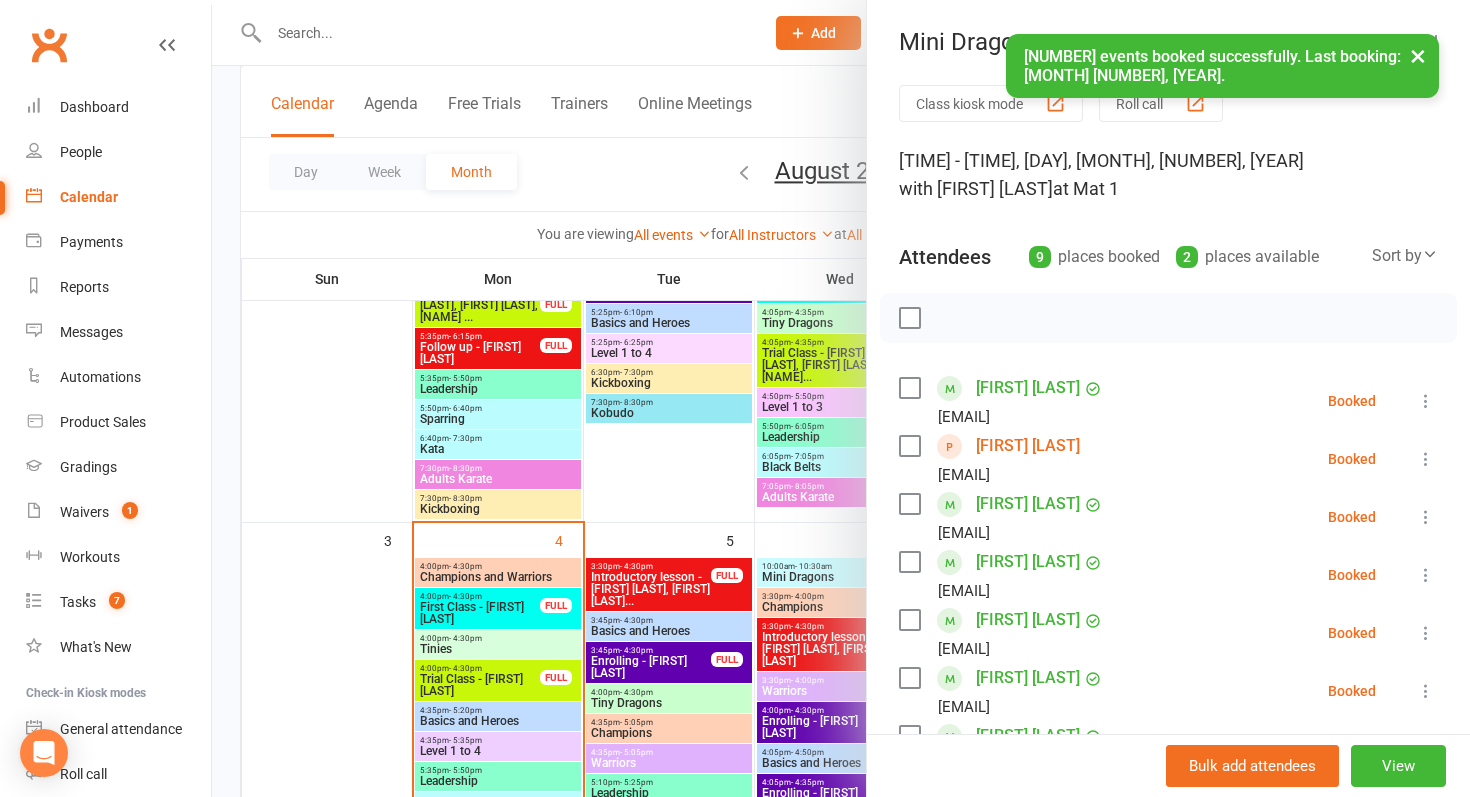 click at bounding box center [841, 398] 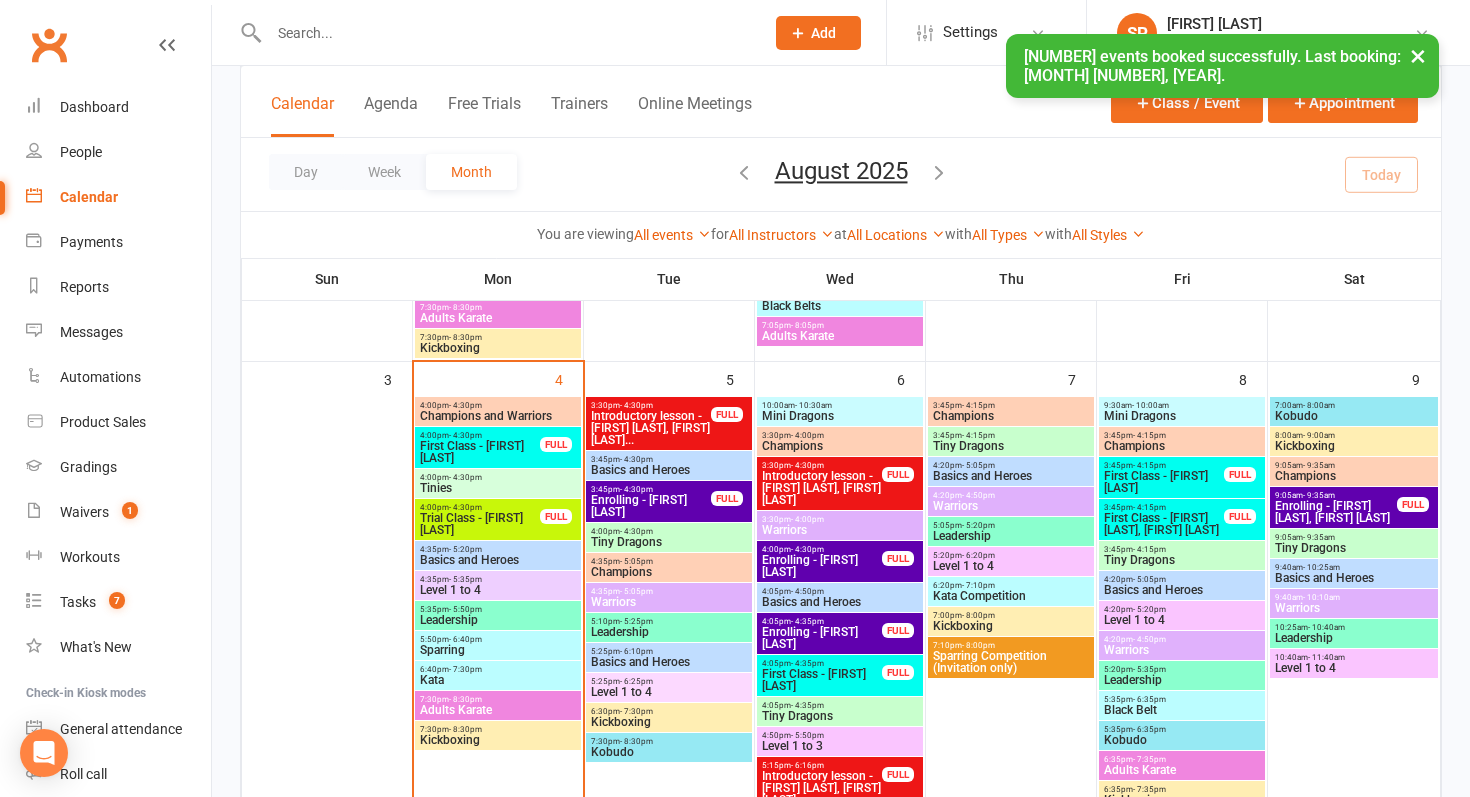 scroll, scrollTop: 602, scrollLeft: 0, axis: vertical 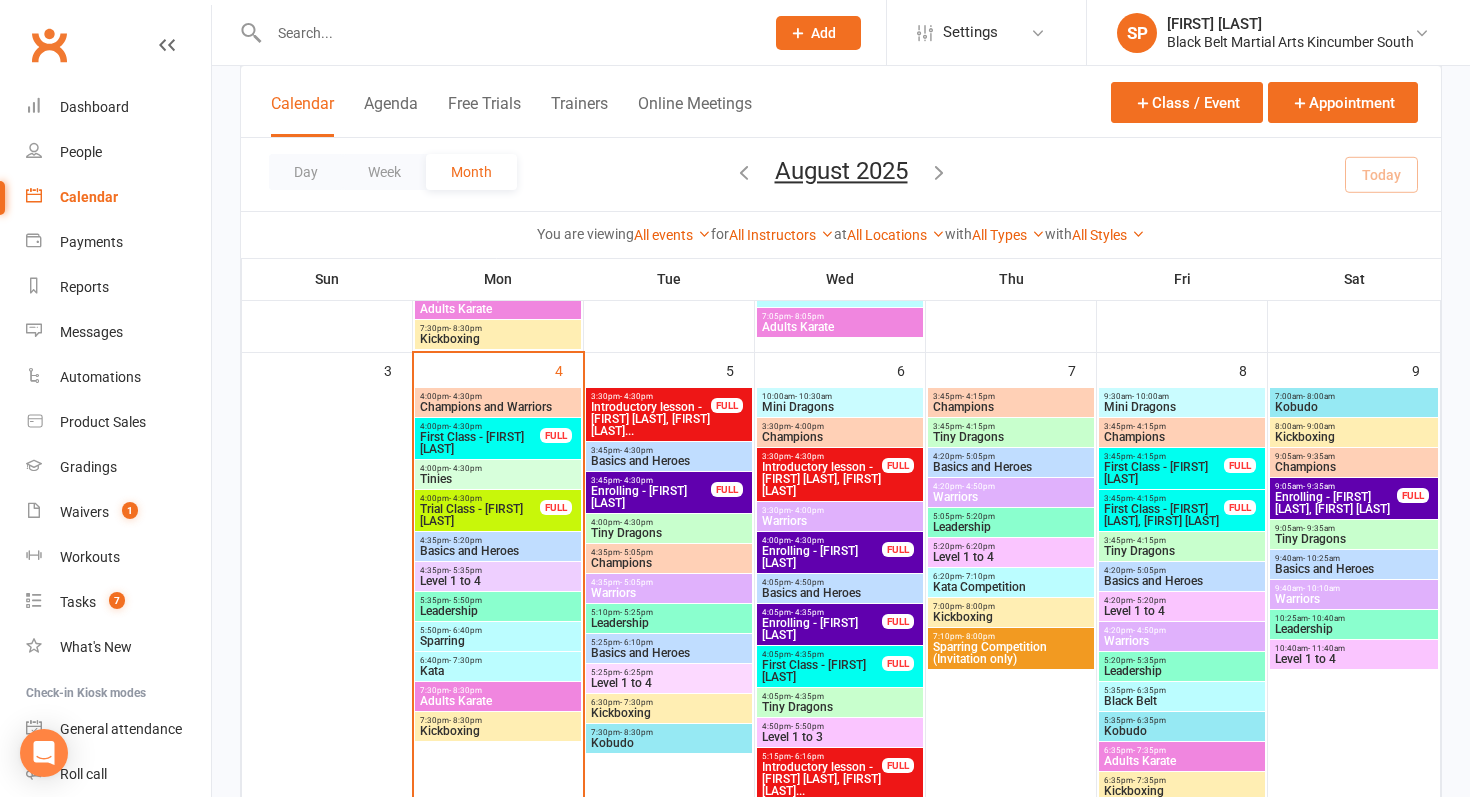 click on "First Class - [FIRST] [LAST], [FIRST] [LAST]" at bounding box center (1164, 515) 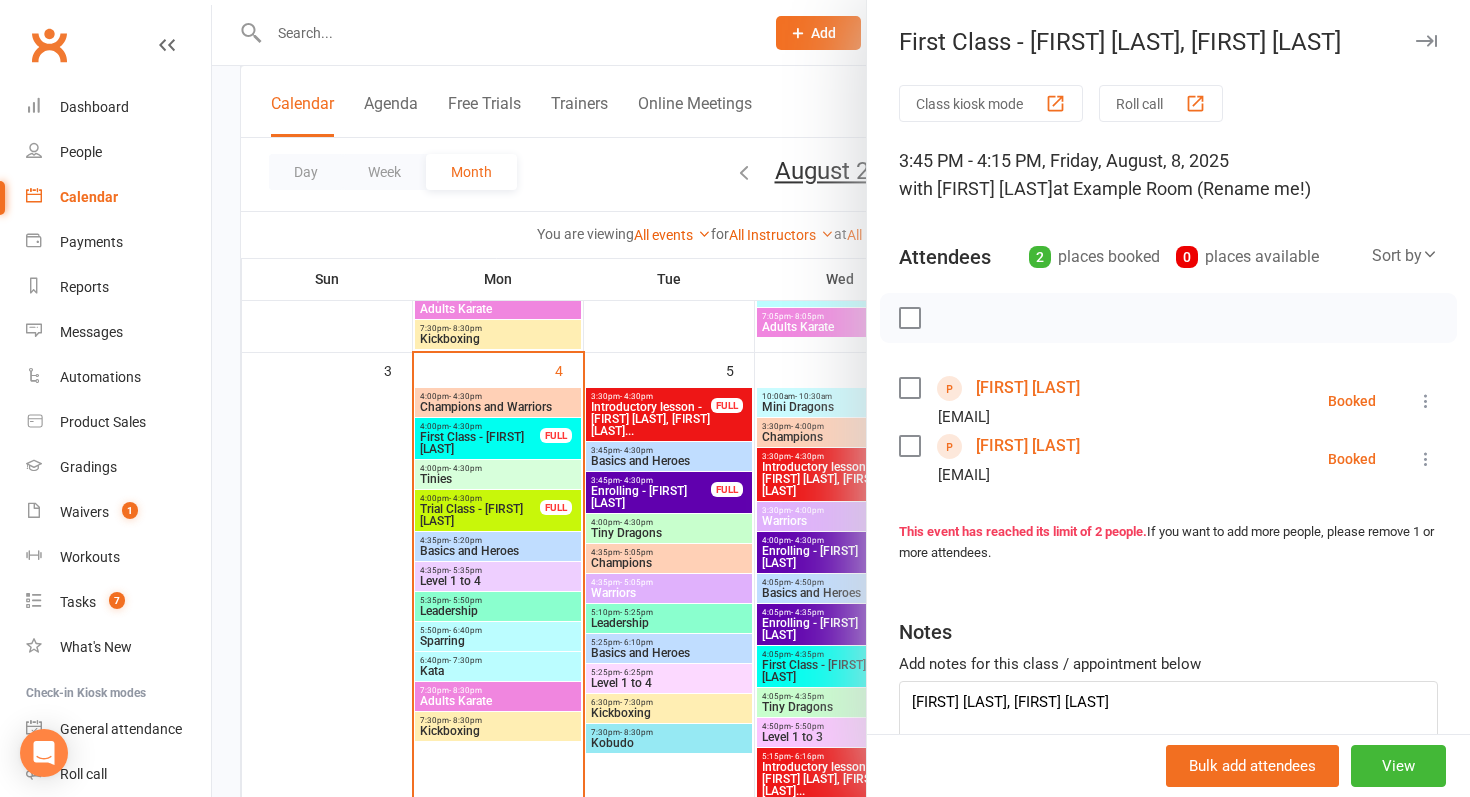 click at bounding box center [841, 398] 